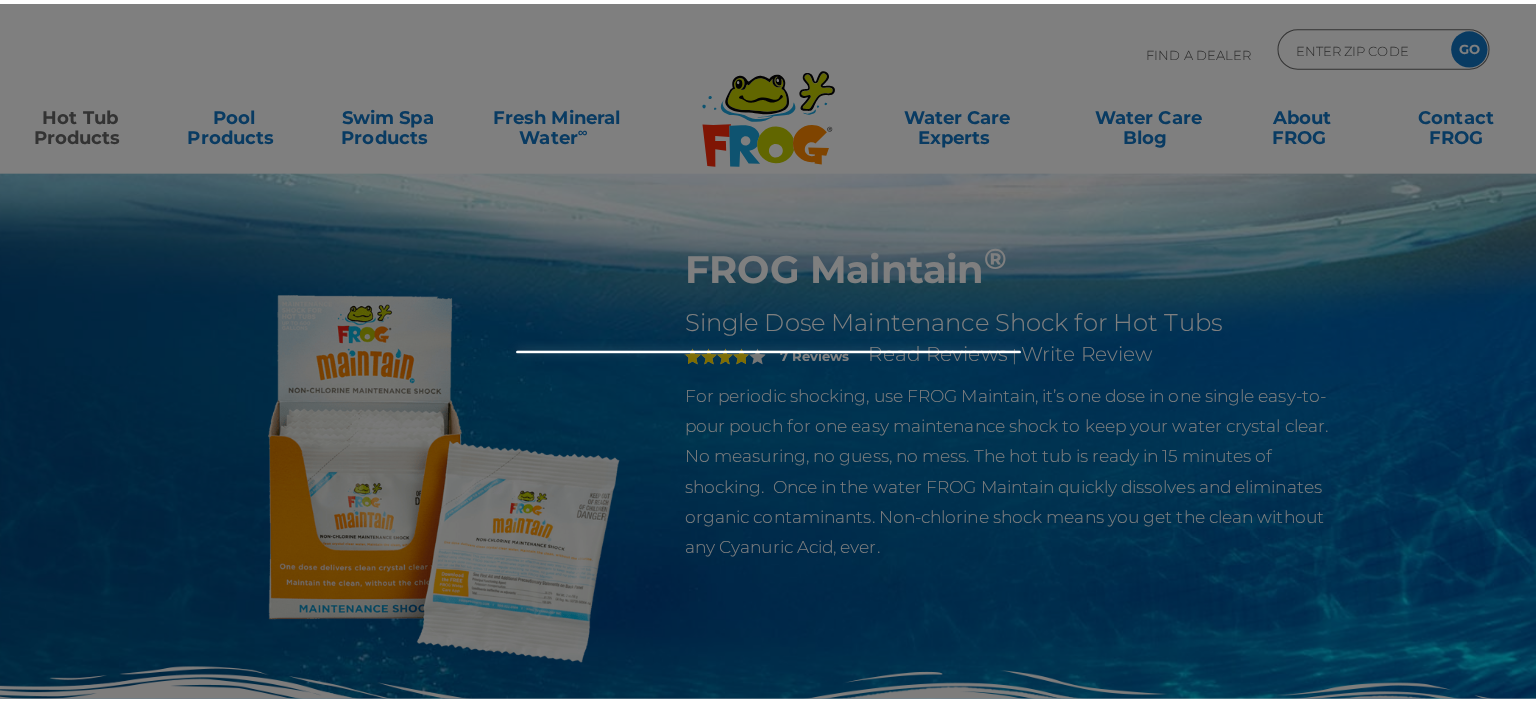 scroll, scrollTop: 0, scrollLeft: 0, axis: both 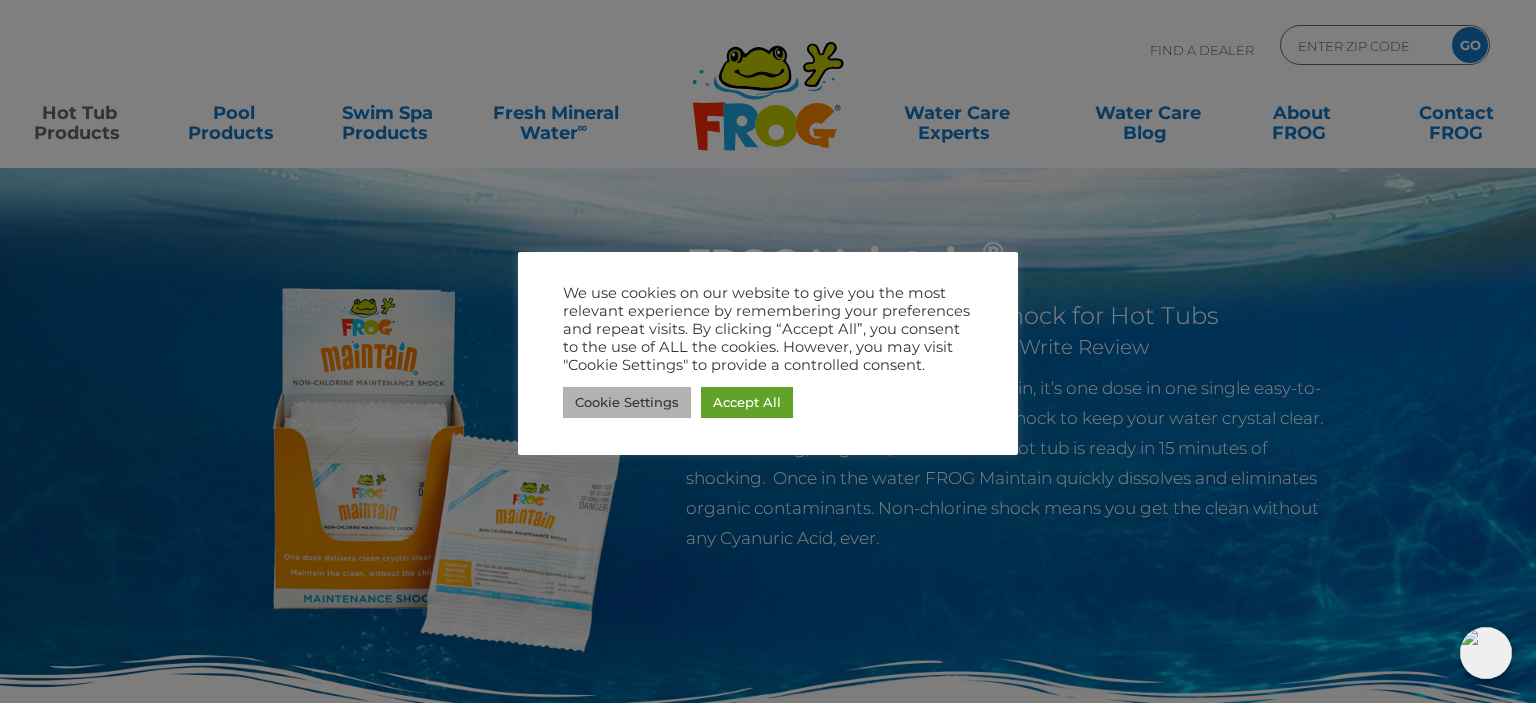 click on "Cookie Settings" at bounding box center (627, 402) 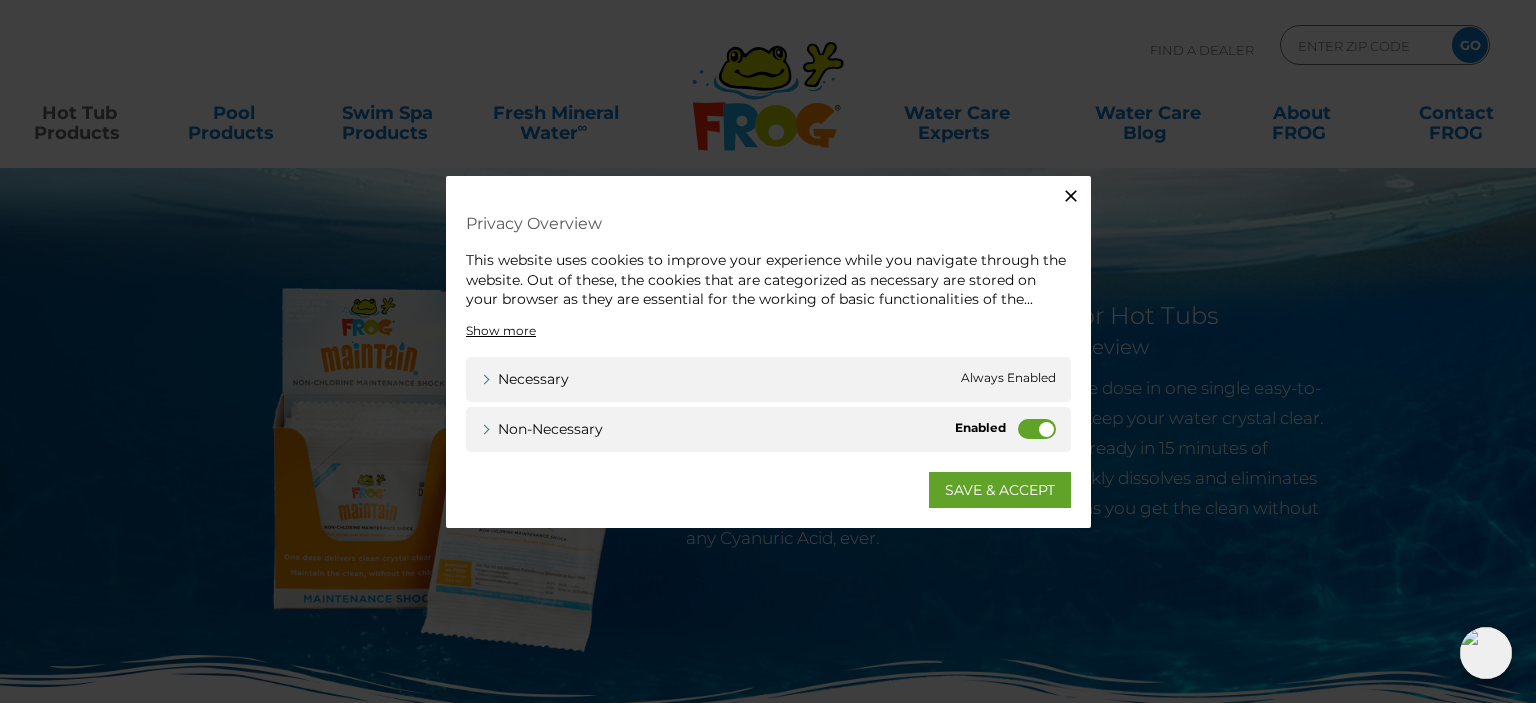 click on "Close" at bounding box center (1071, 196) 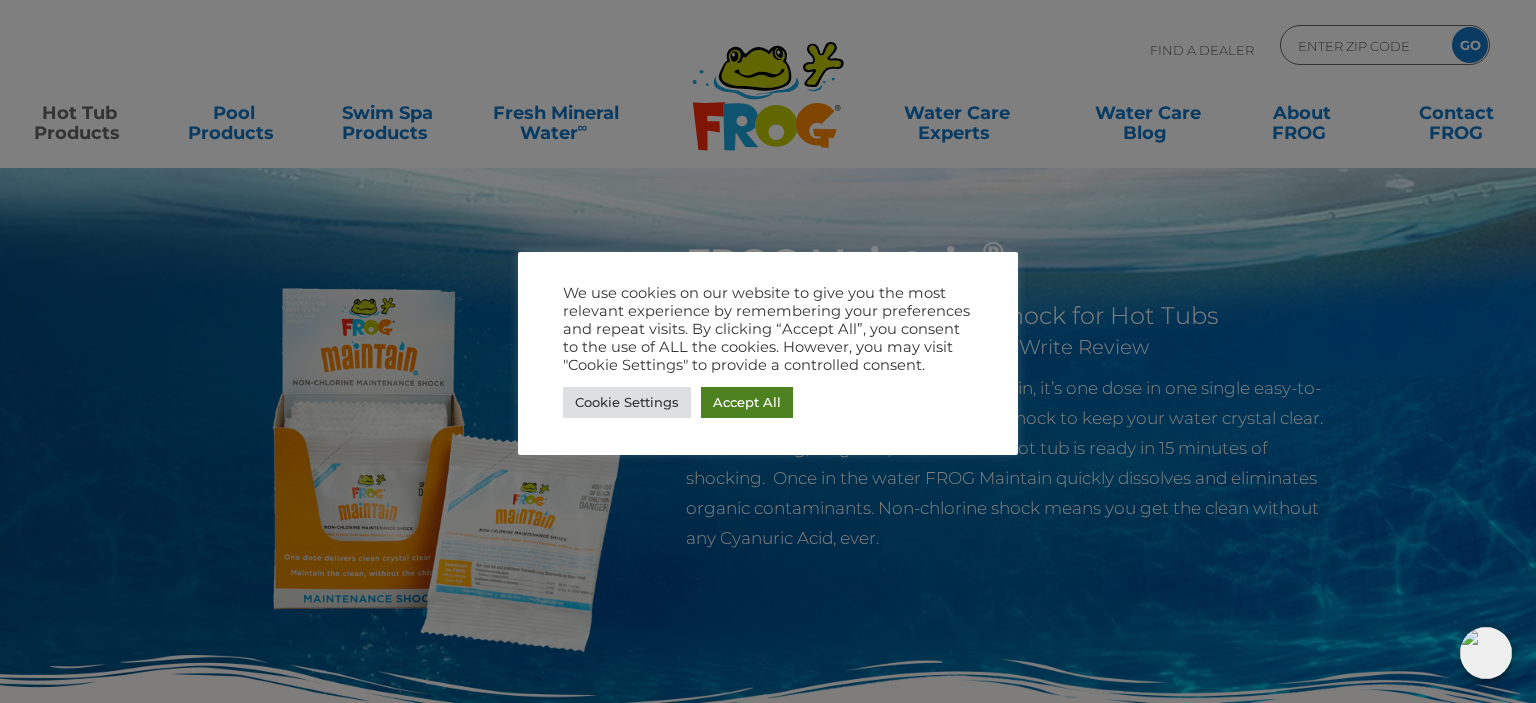 click on "Accept All" at bounding box center [747, 402] 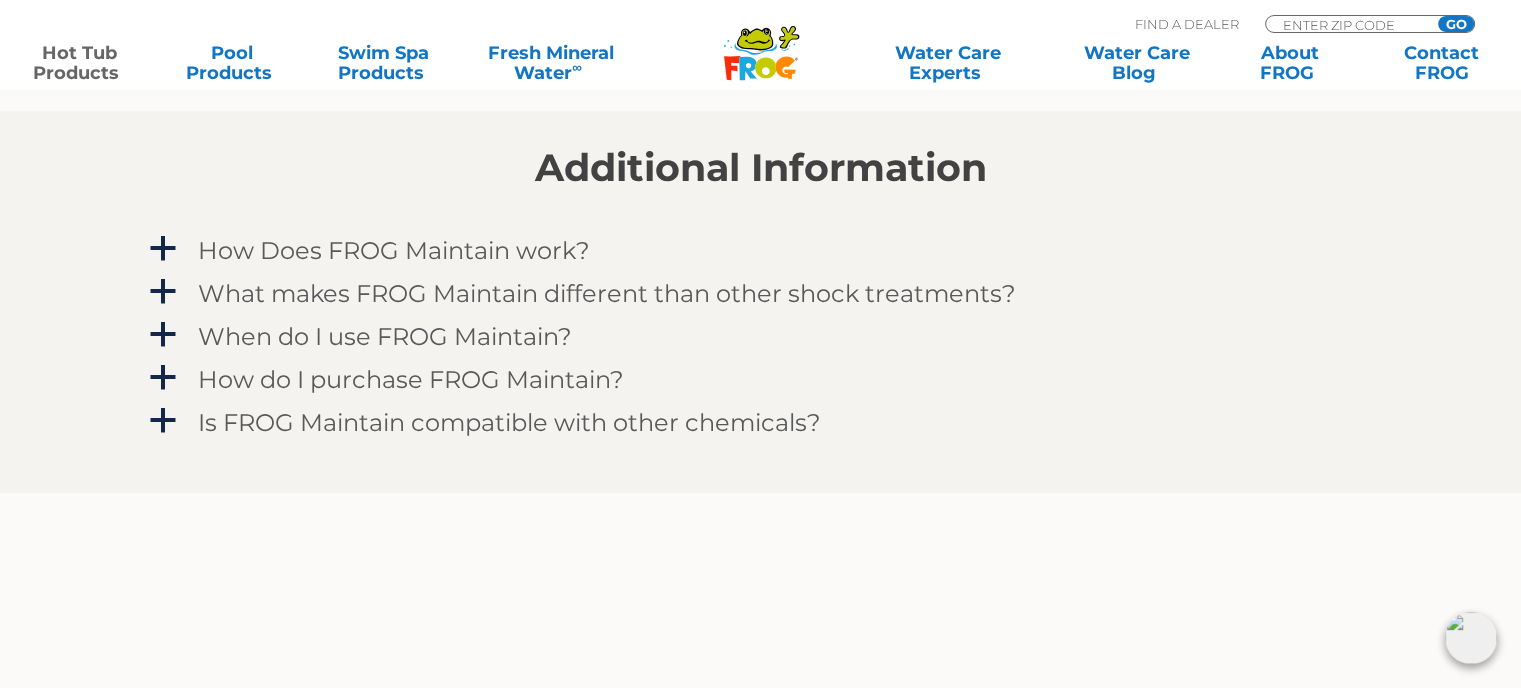 scroll, scrollTop: 1724, scrollLeft: 0, axis: vertical 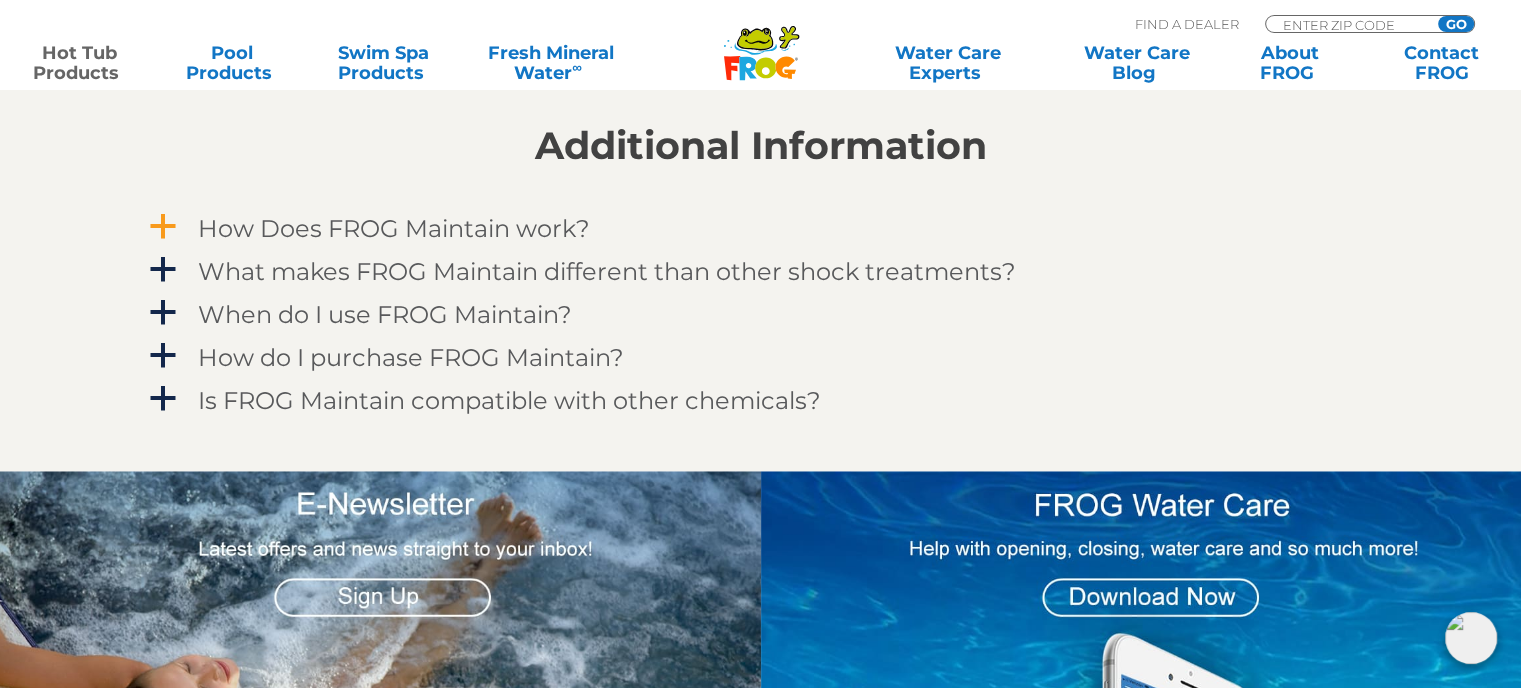 click on "a" at bounding box center [163, 227] 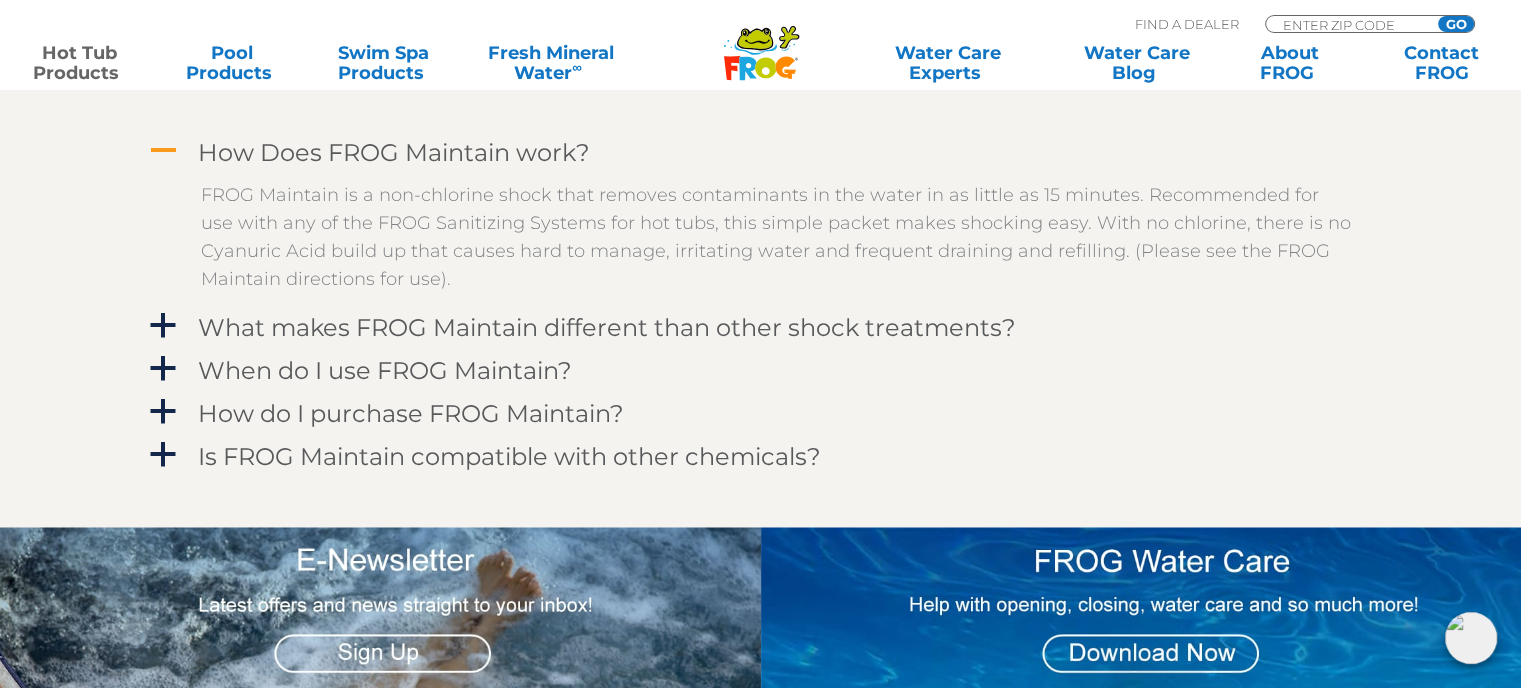 scroll, scrollTop: 1824, scrollLeft: 0, axis: vertical 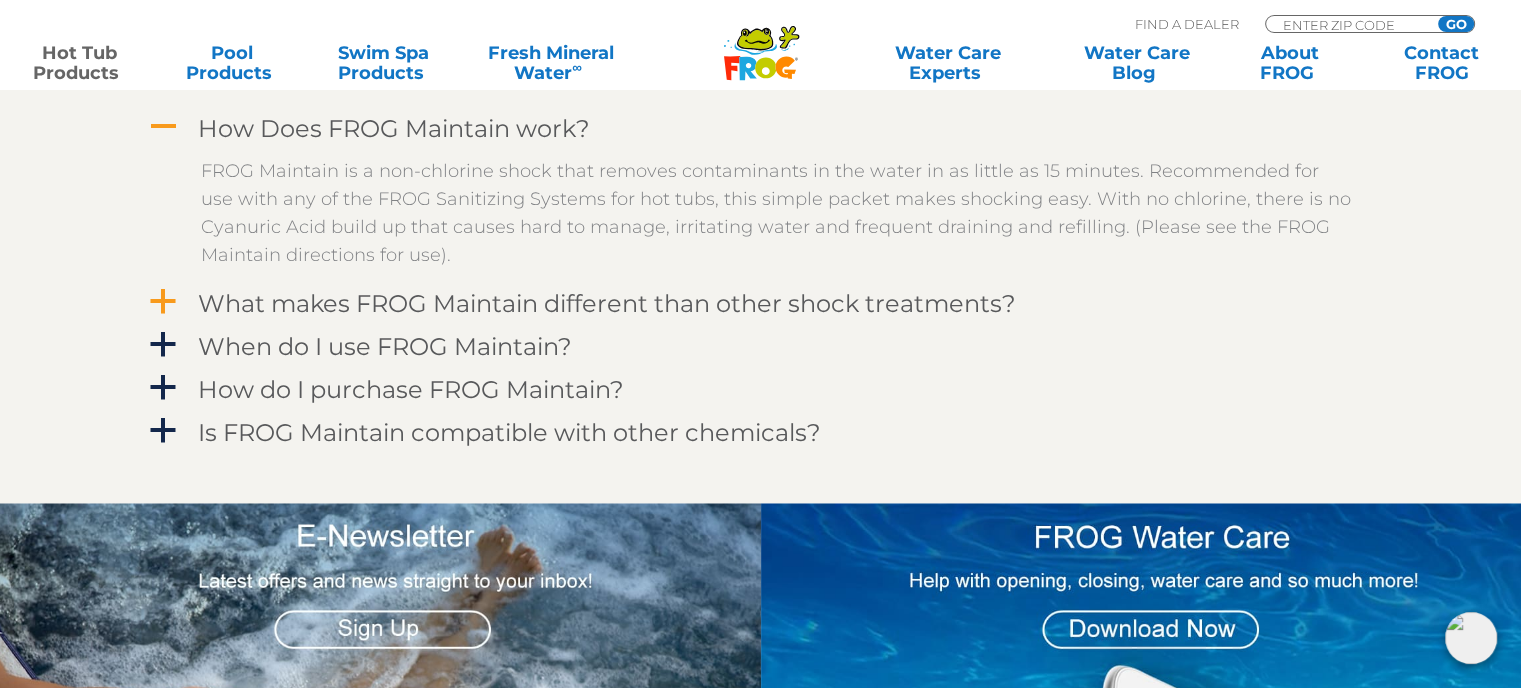click on "a" at bounding box center (163, 302) 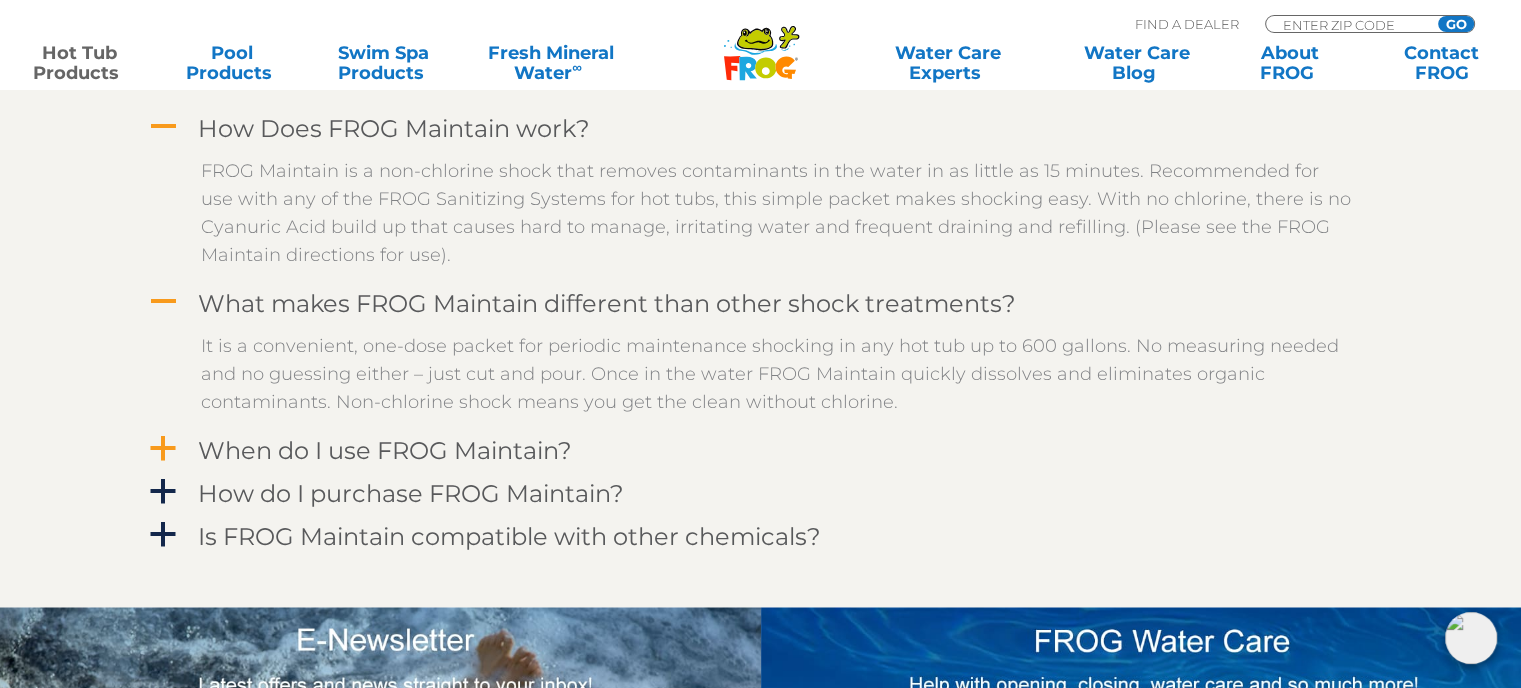 click on "a" at bounding box center (163, 449) 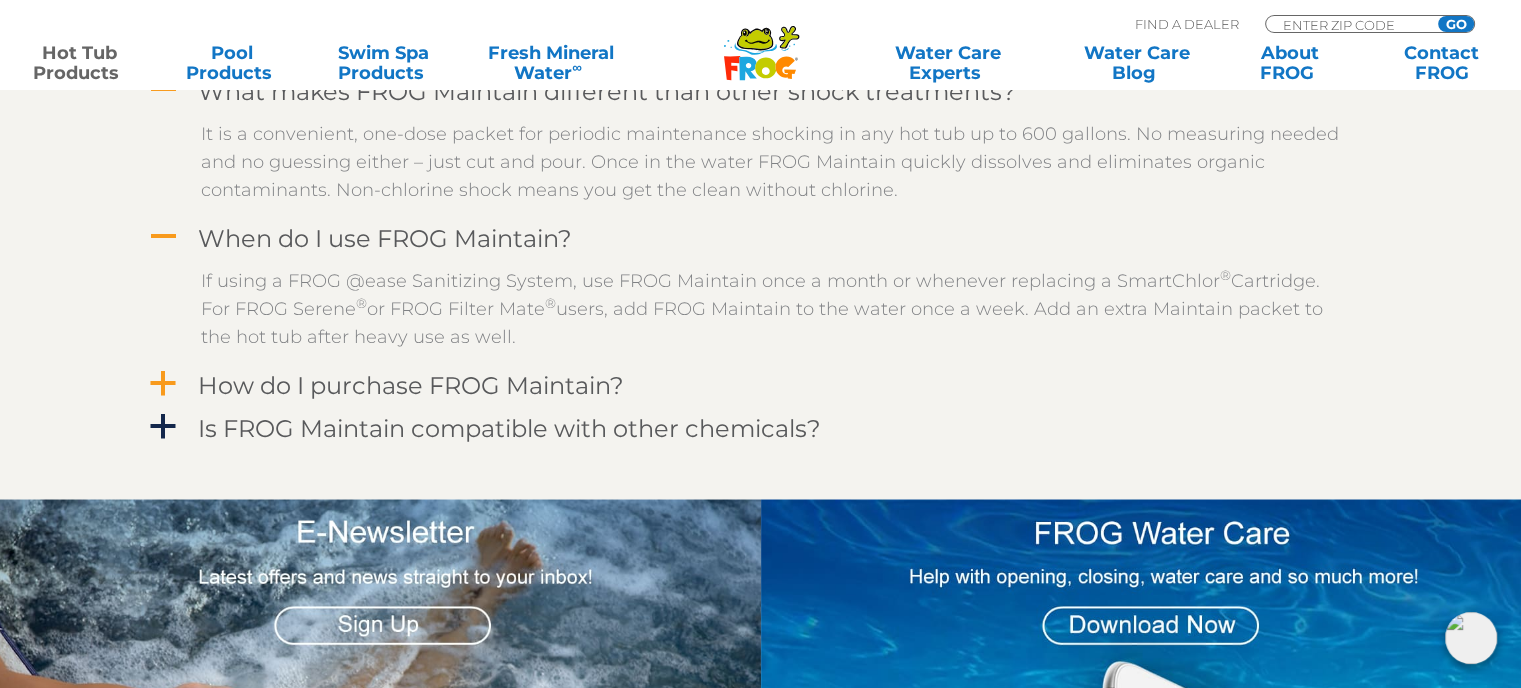 scroll, scrollTop: 2050, scrollLeft: 0, axis: vertical 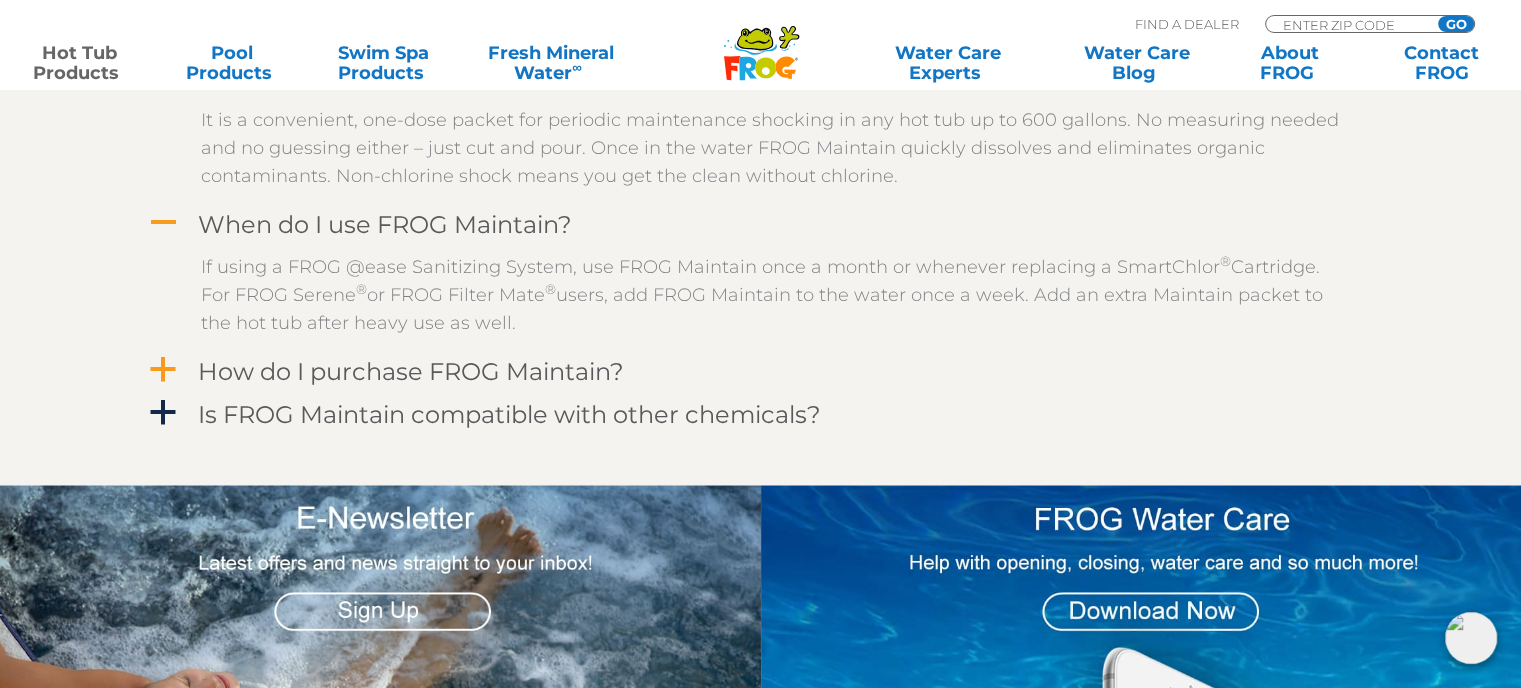 click on "a" at bounding box center (163, 370) 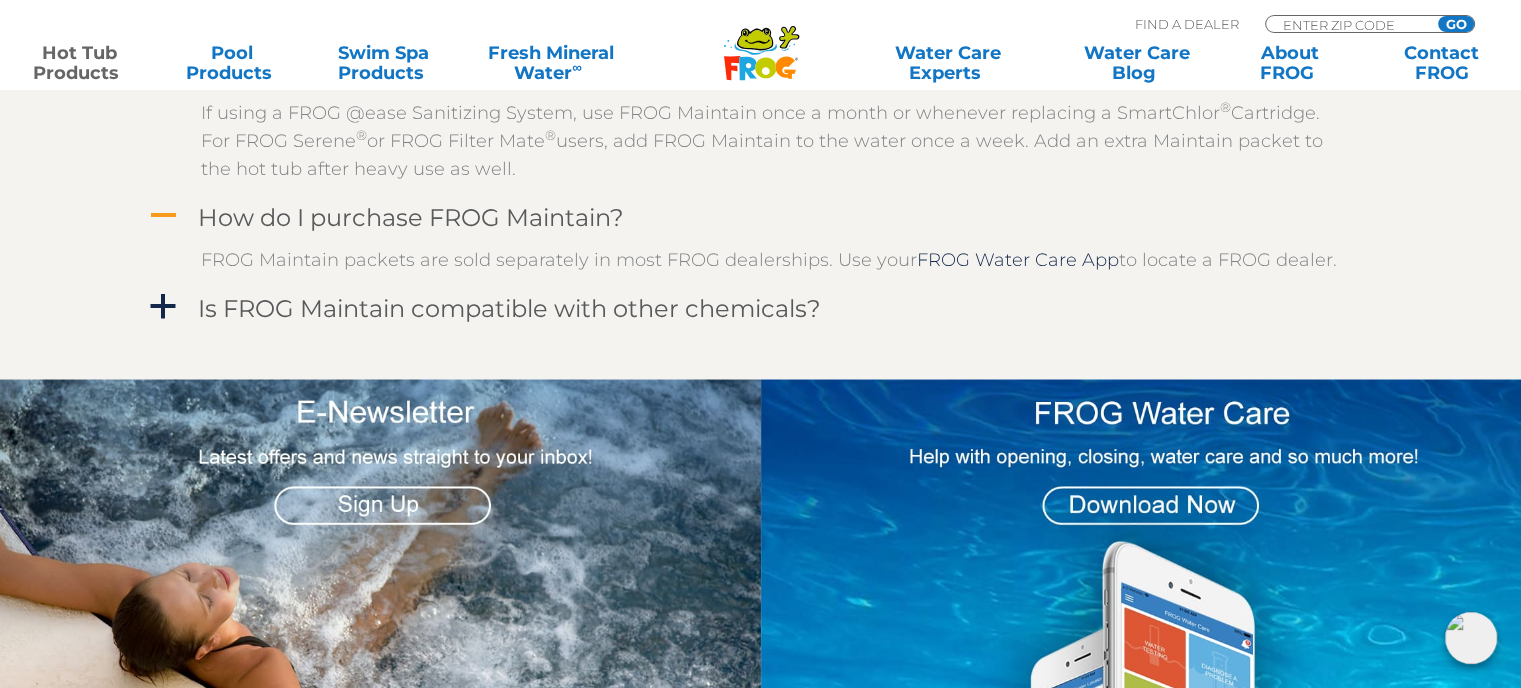 scroll, scrollTop: 2224, scrollLeft: 0, axis: vertical 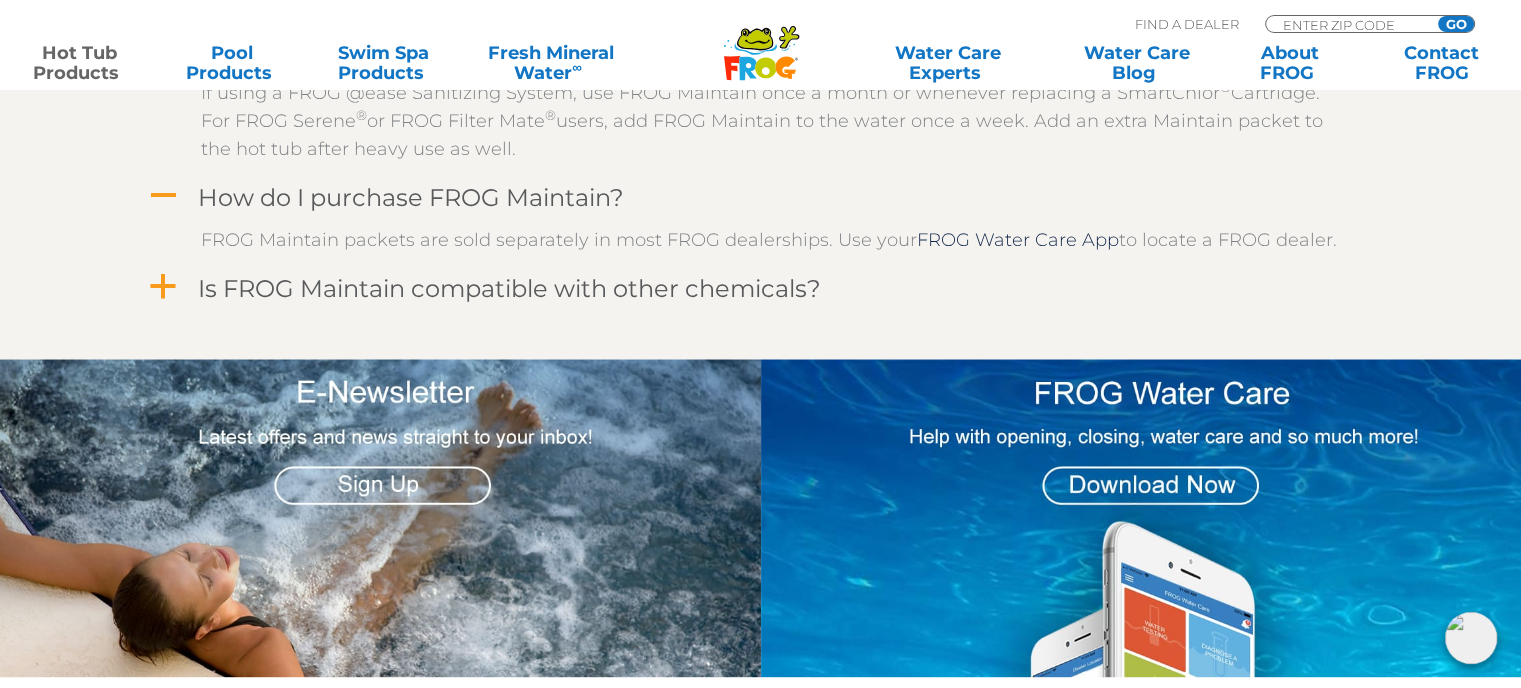 click on "a" at bounding box center (163, 287) 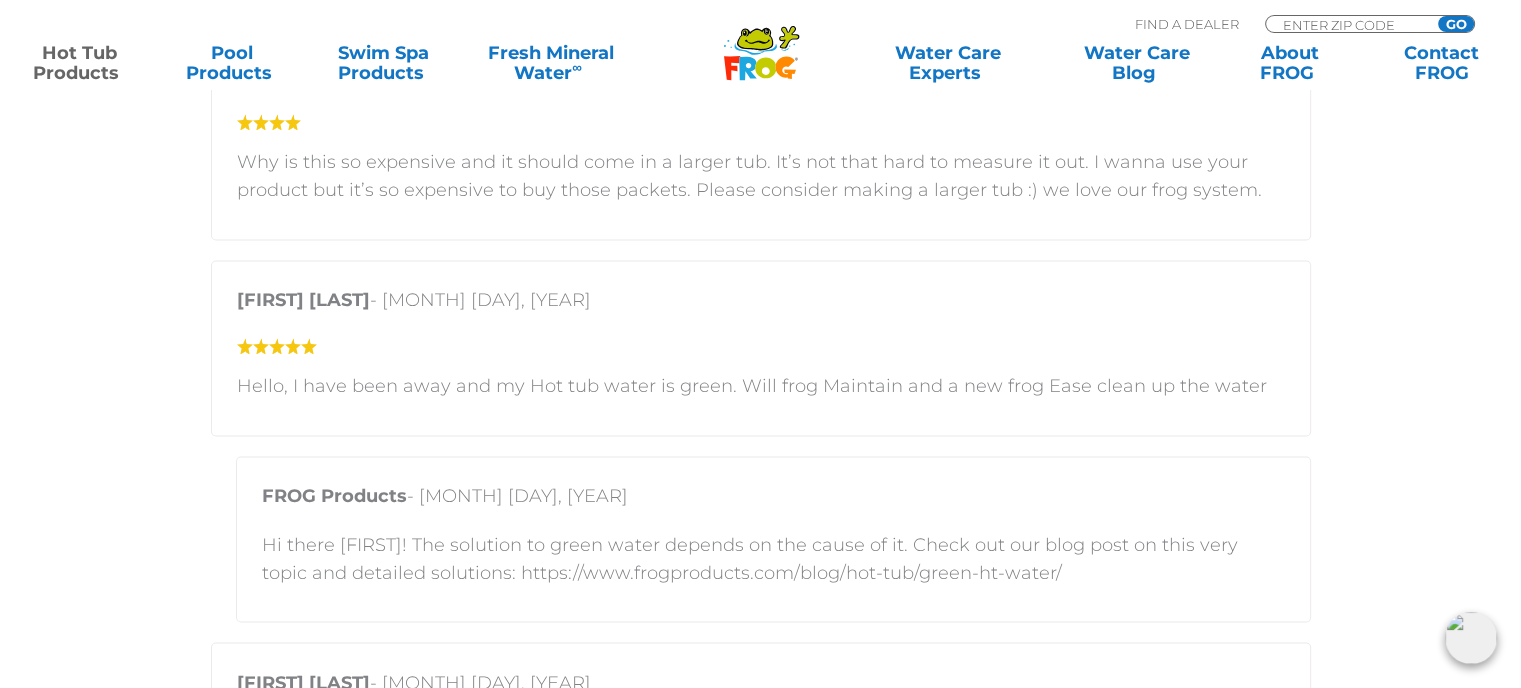 scroll, scrollTop: 3275, scrollLeft: 0, axis: vertical 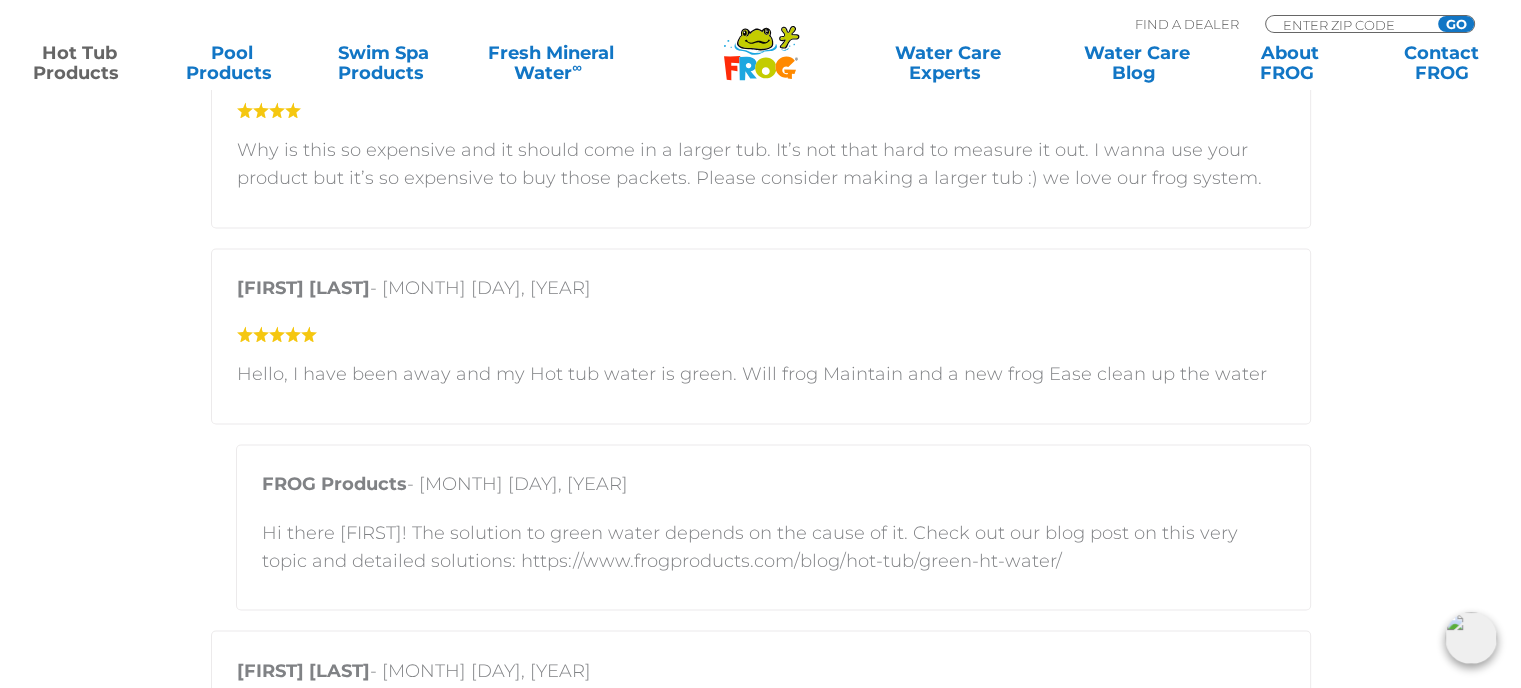 click on "Hi there Joshua! The solution to green water depends on the cause of it. Check out our blog post on this very topic and detailed solutions: https://www.frogproducts.com/blog/hot-tub/green-ht-water/" at bounding box center [773, 546] 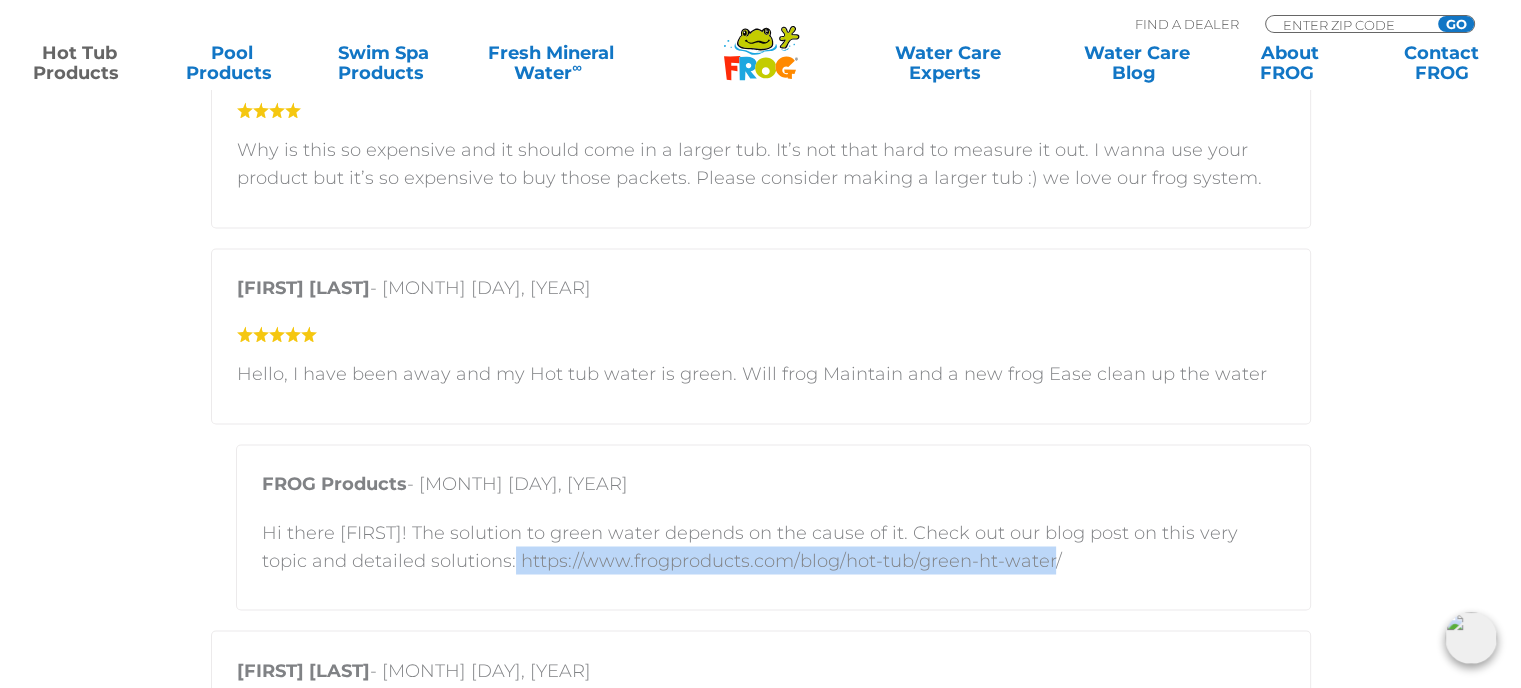 drag, startPoint x: 468, startPoint y: 563, endPoint x: 1012, endPoint y: 558, distance: 544.02295 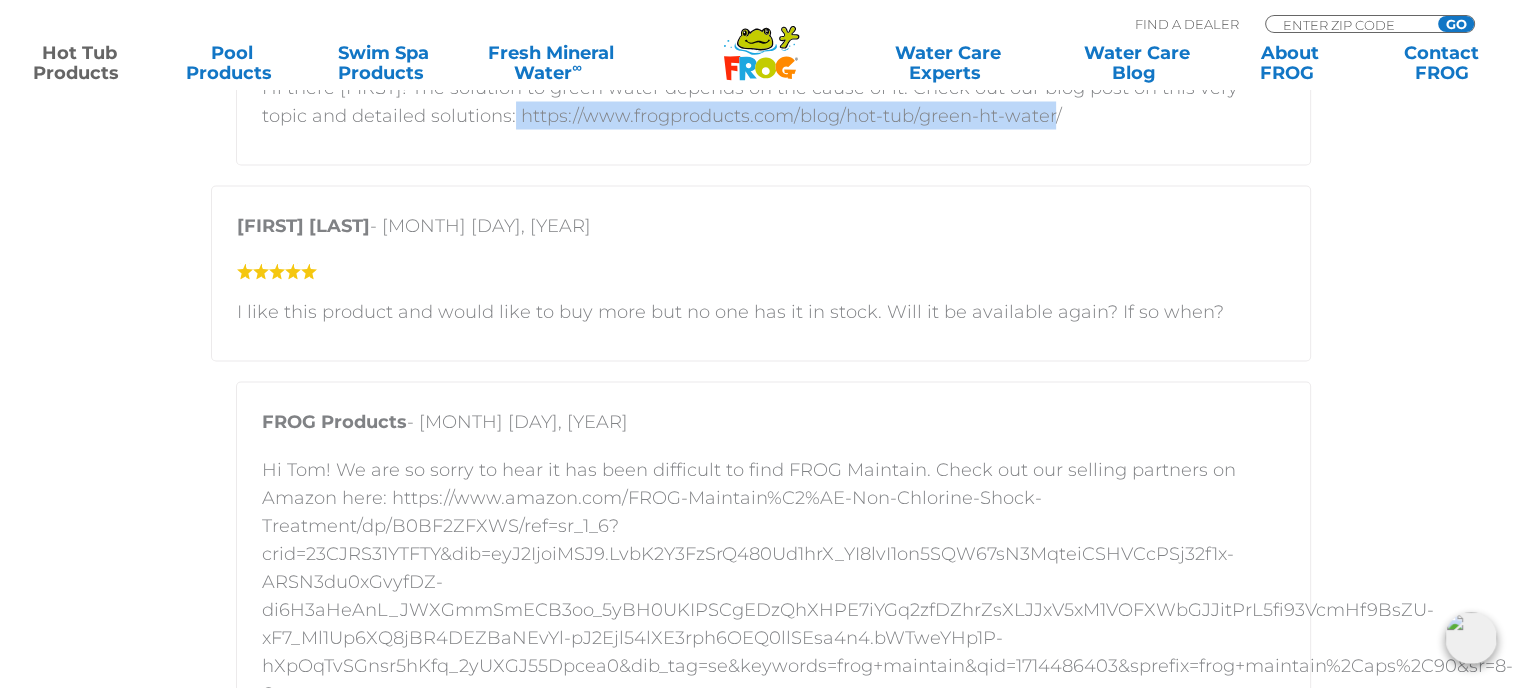 scroll, scrollTop: 3724, scrollLeft: 0, axis: vertical 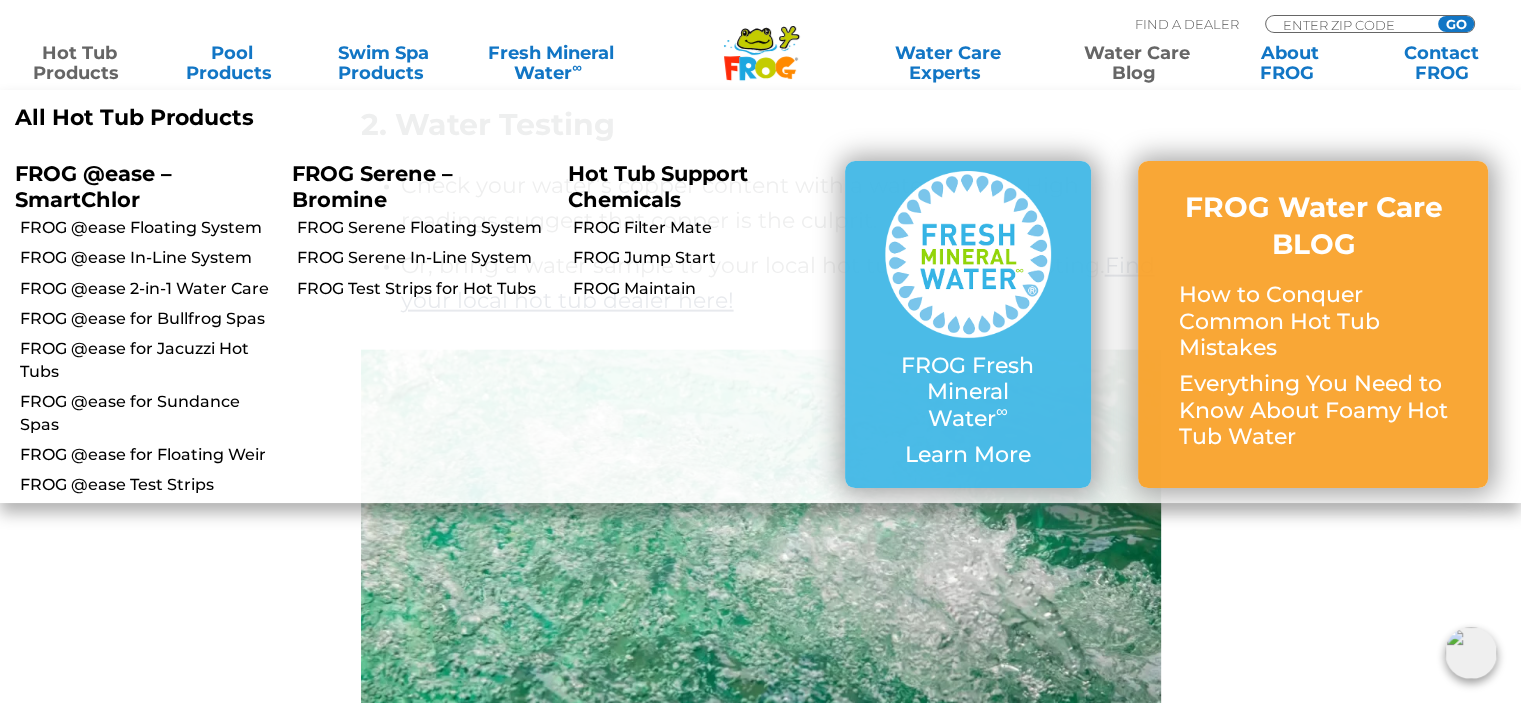 click on "Hot Tub  Products" at bounding box center (79, 63) 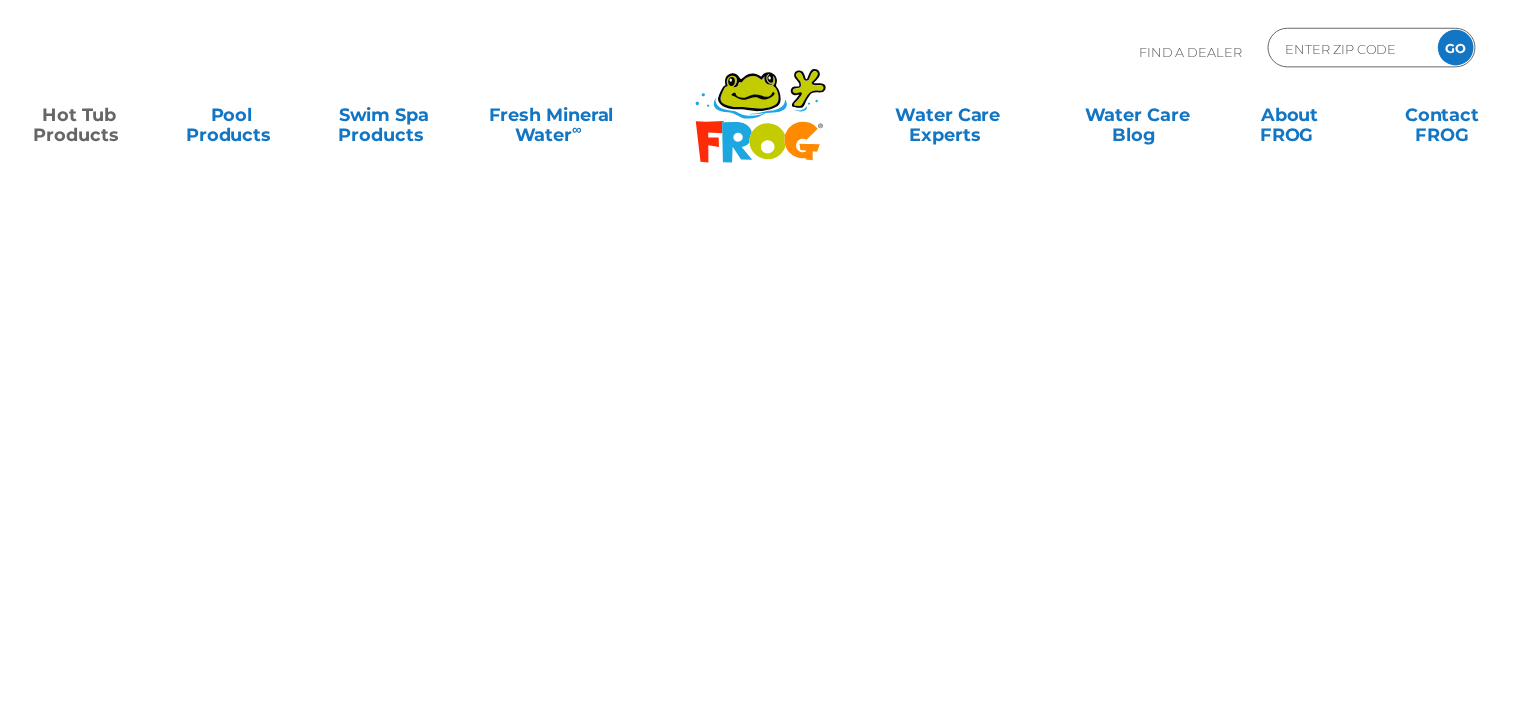 scroll, scrollTop: 0, scrollLeft: 0, axis: both 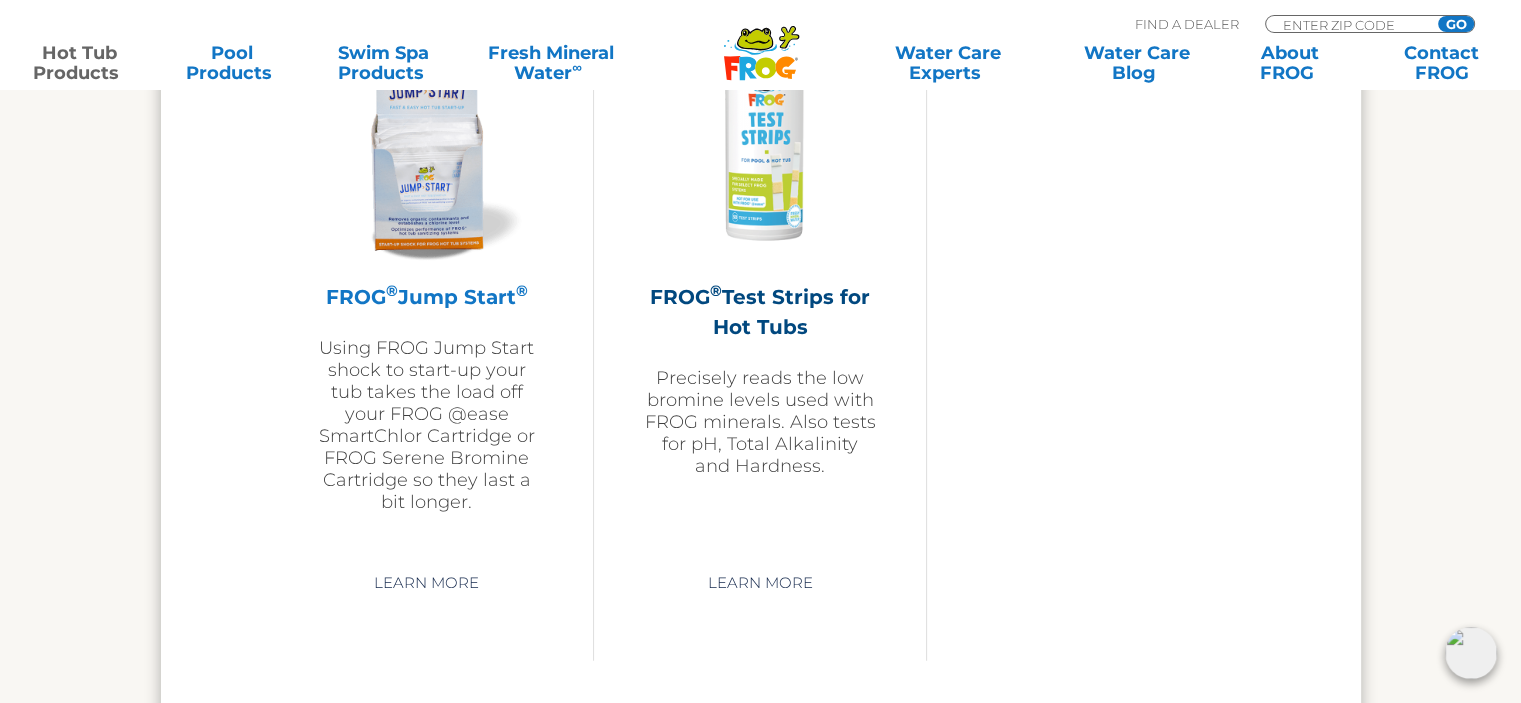 click on "Using FROG Jump Start shock to start-up your tub takes the load off your FROG @ease SmartChlor Cartridge or FROG Serene Bromine Cartridge so they last a bit longer." at bounding box center (427, 425) 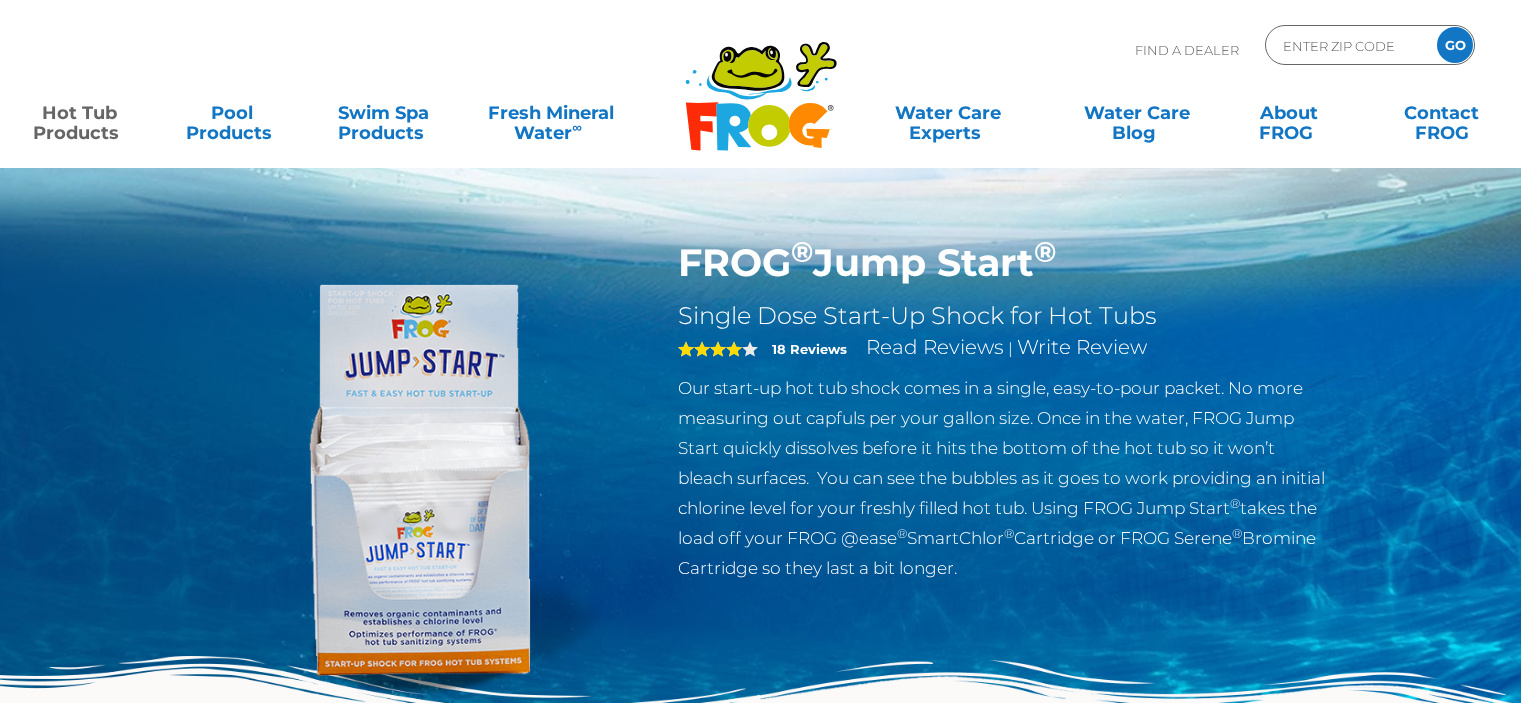 scroll, scrollTop: 0, scrollLeft: 0, axis: both 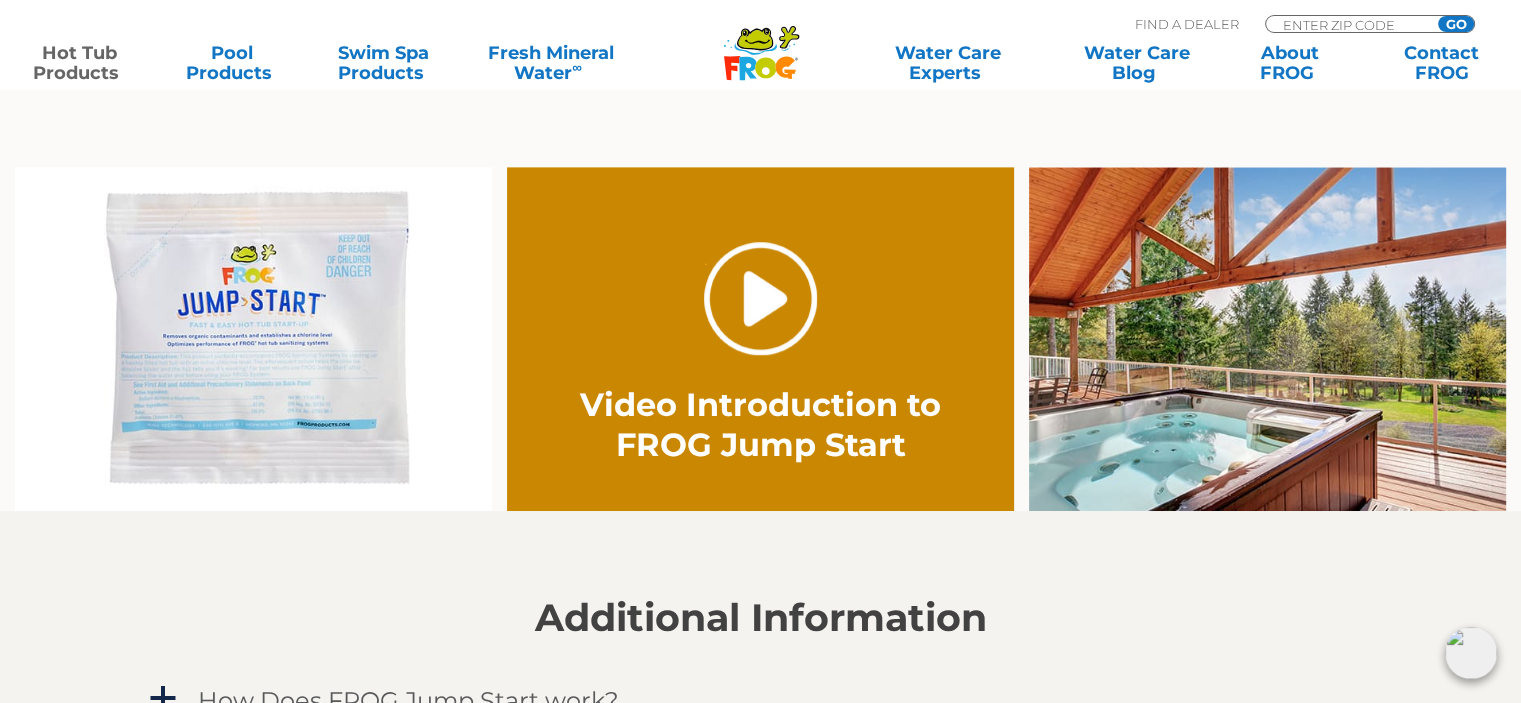 click on "." at bounding box center [760, 298] 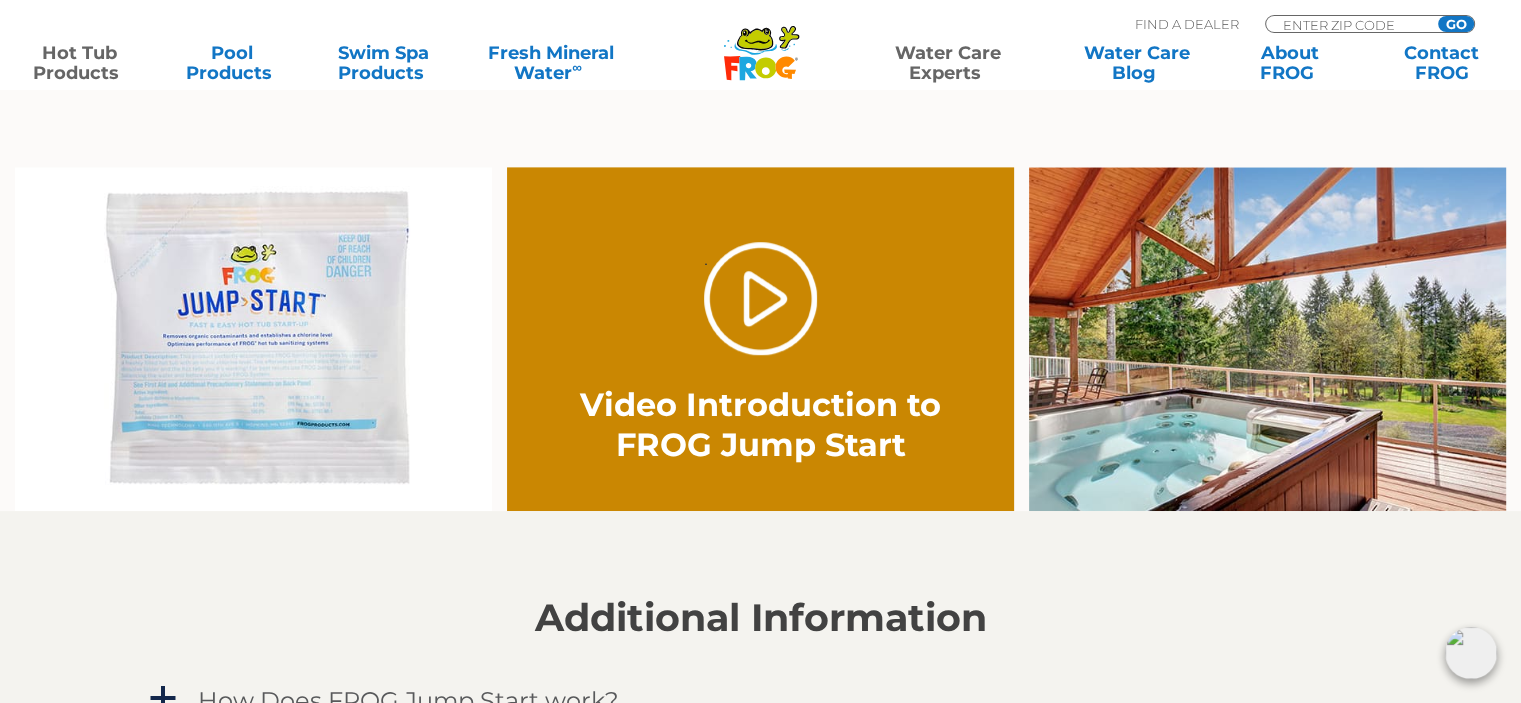 click on "Water Care  Experts" at bounding box center [947, 63] 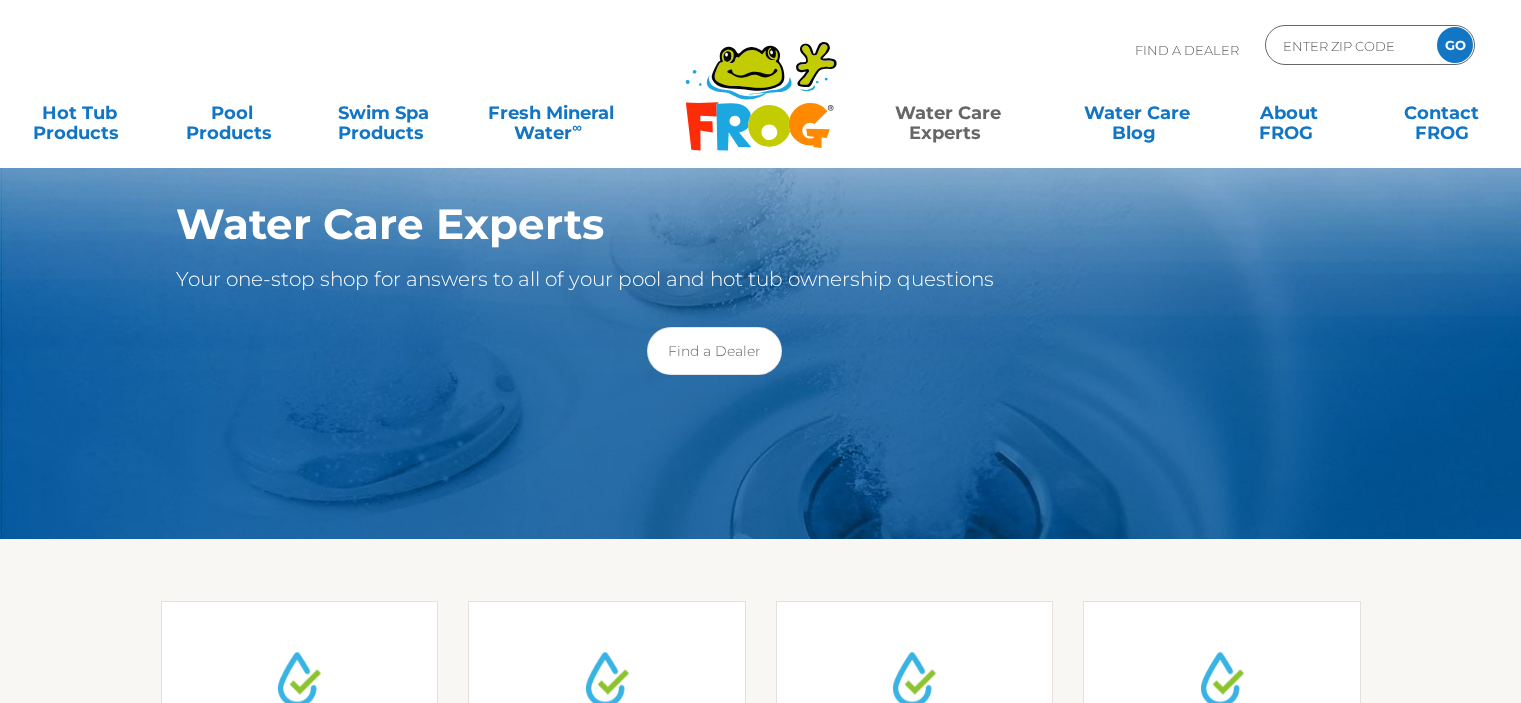 scroll, scrollTop: 0, scrollLeft: 0, axis: both 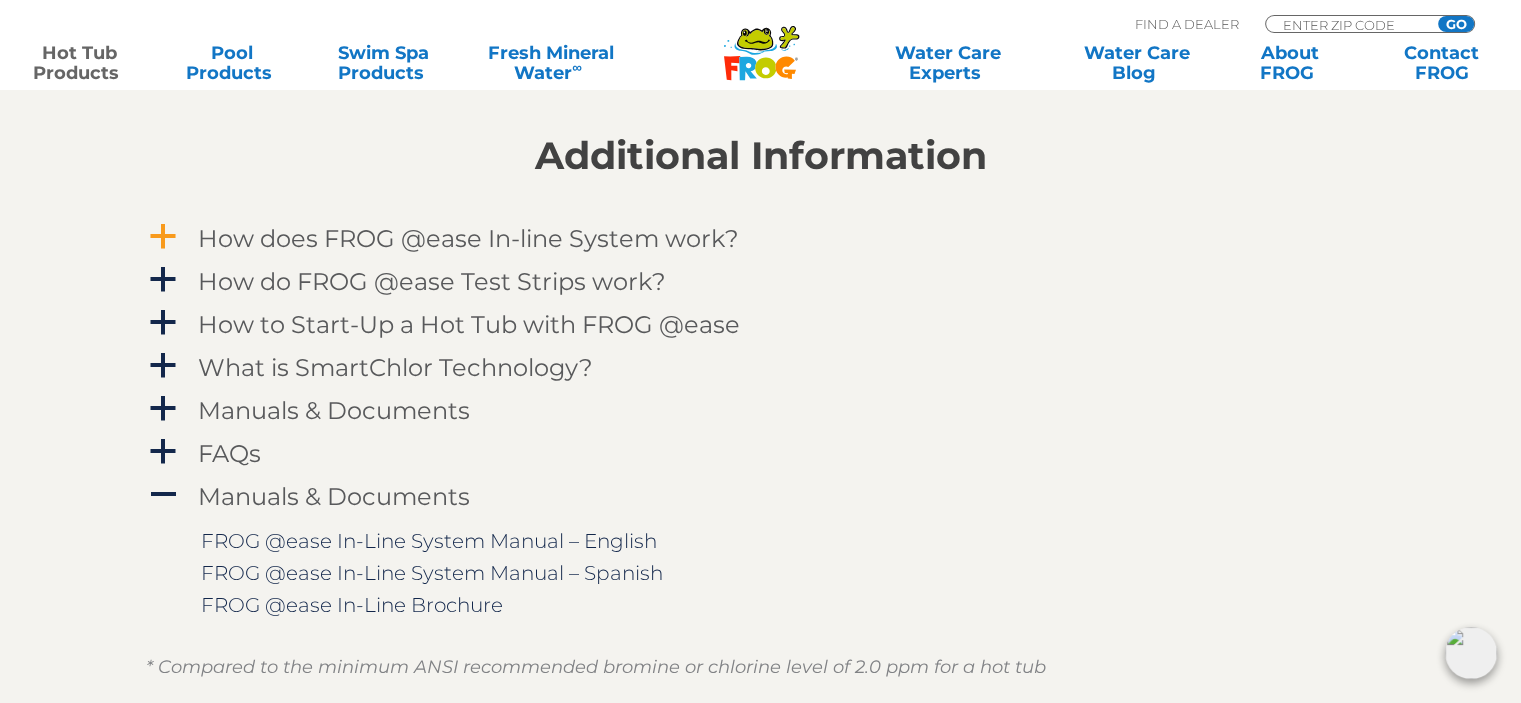 click on "a" at bounding box center [163, 237] 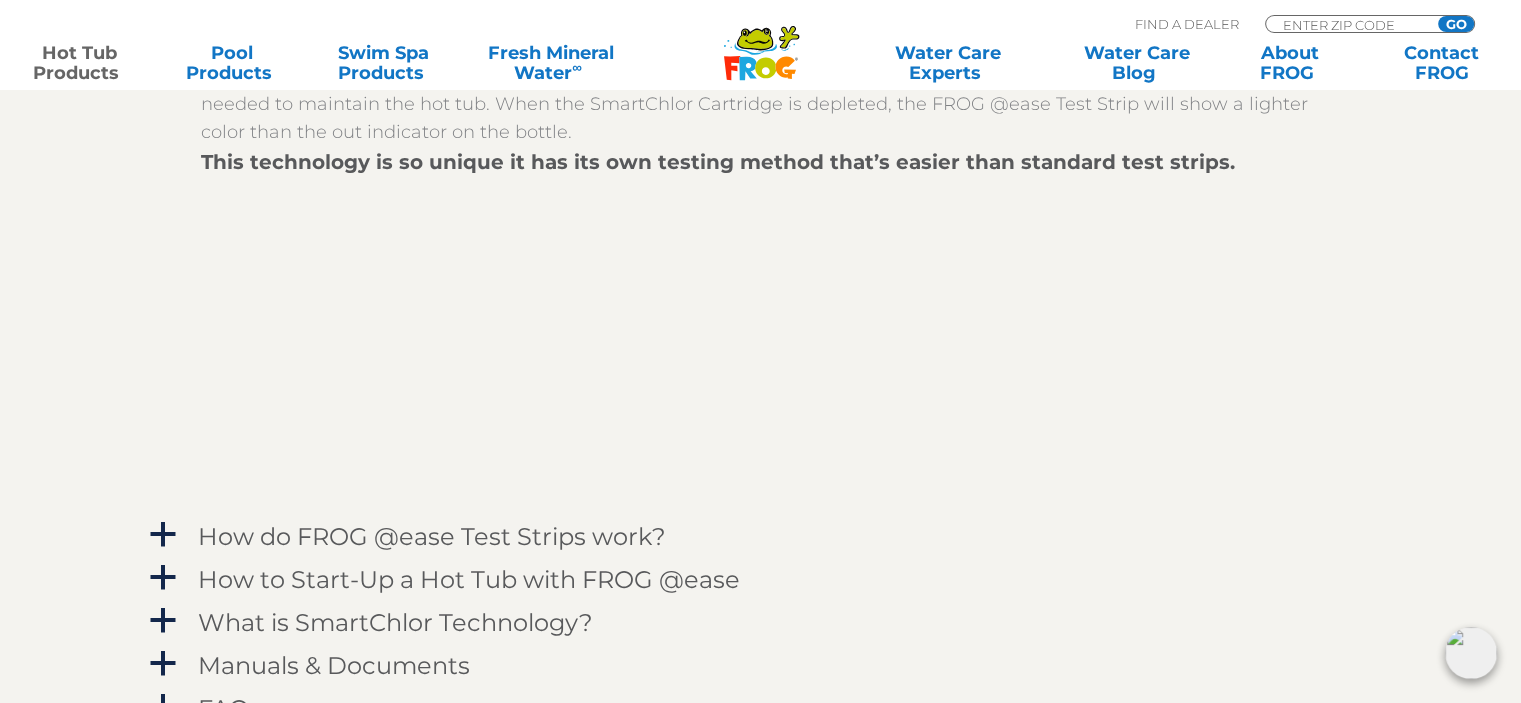 scroll, scrollTop: 2300, scrollLeft: 0, axis: vertical 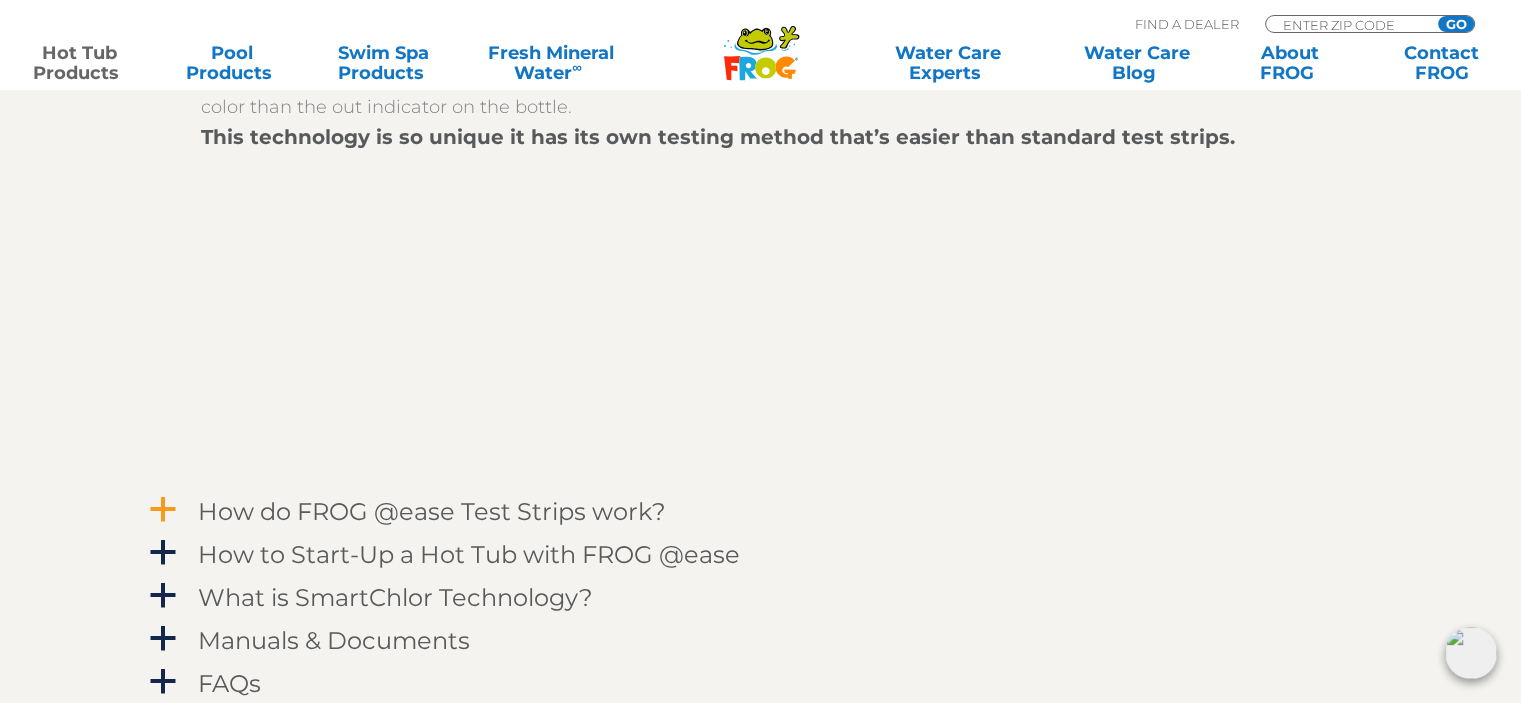 click on "a
How do FROG @ease Test Strips work?" at bounding box center (761, 511) 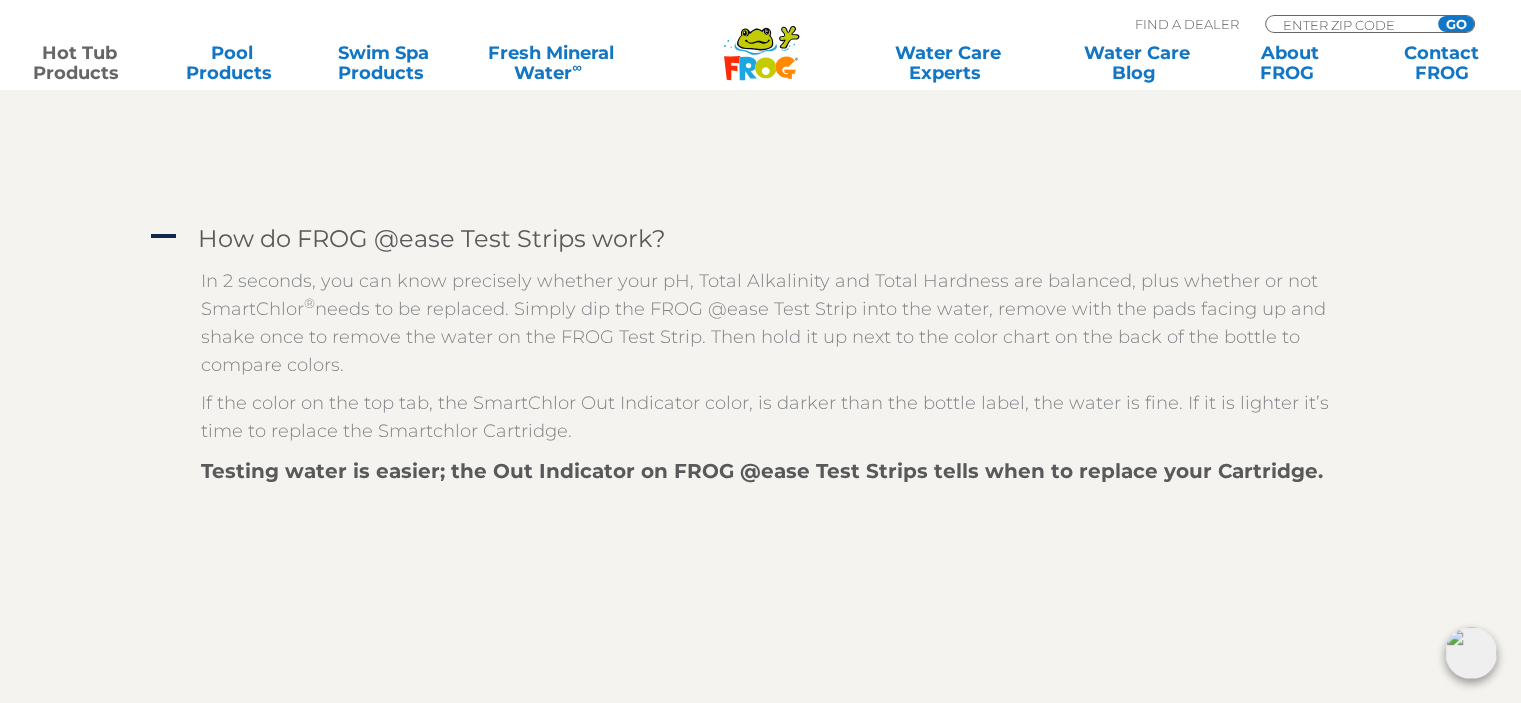 scroll, scrollTop: 2650, scrollLeft: 0, axis: vertical 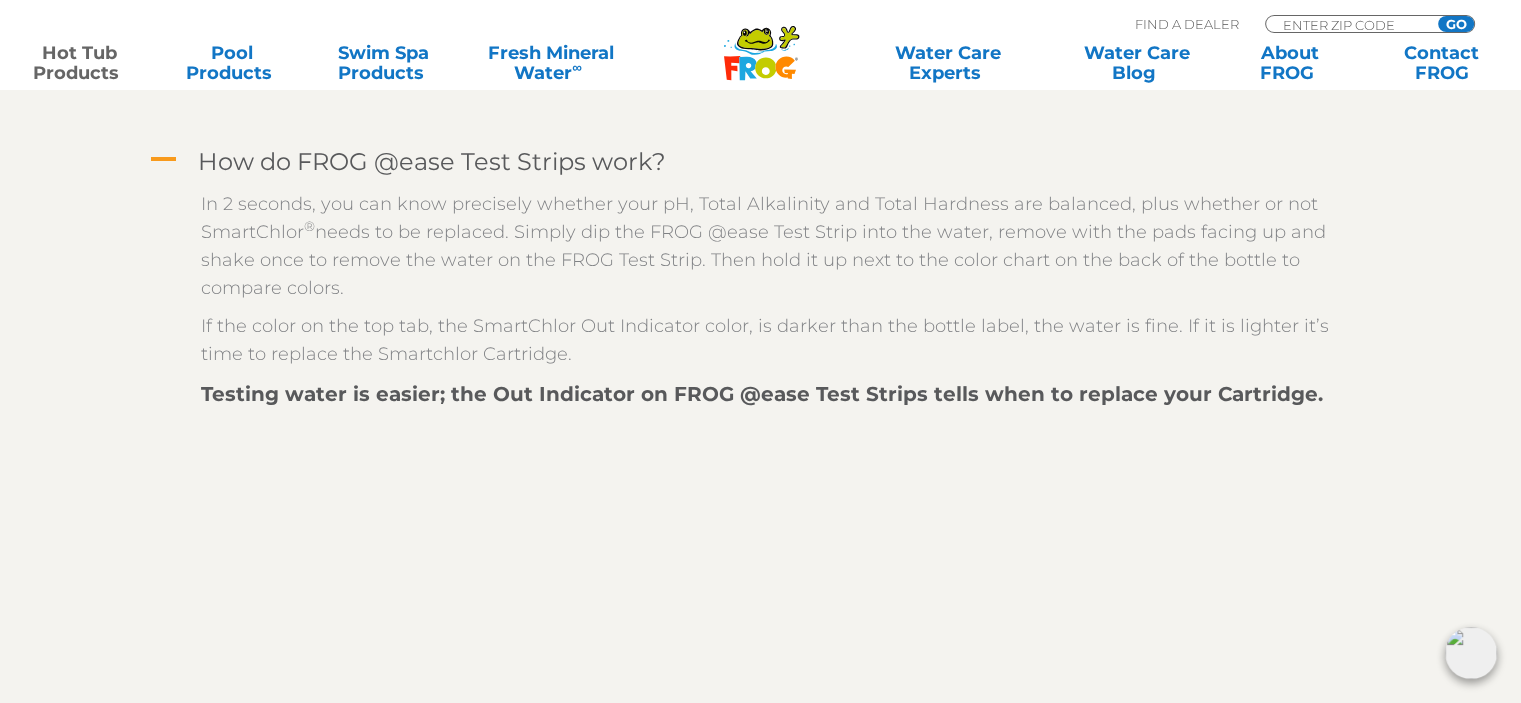 click on "A" at bounding box center [163, 160] 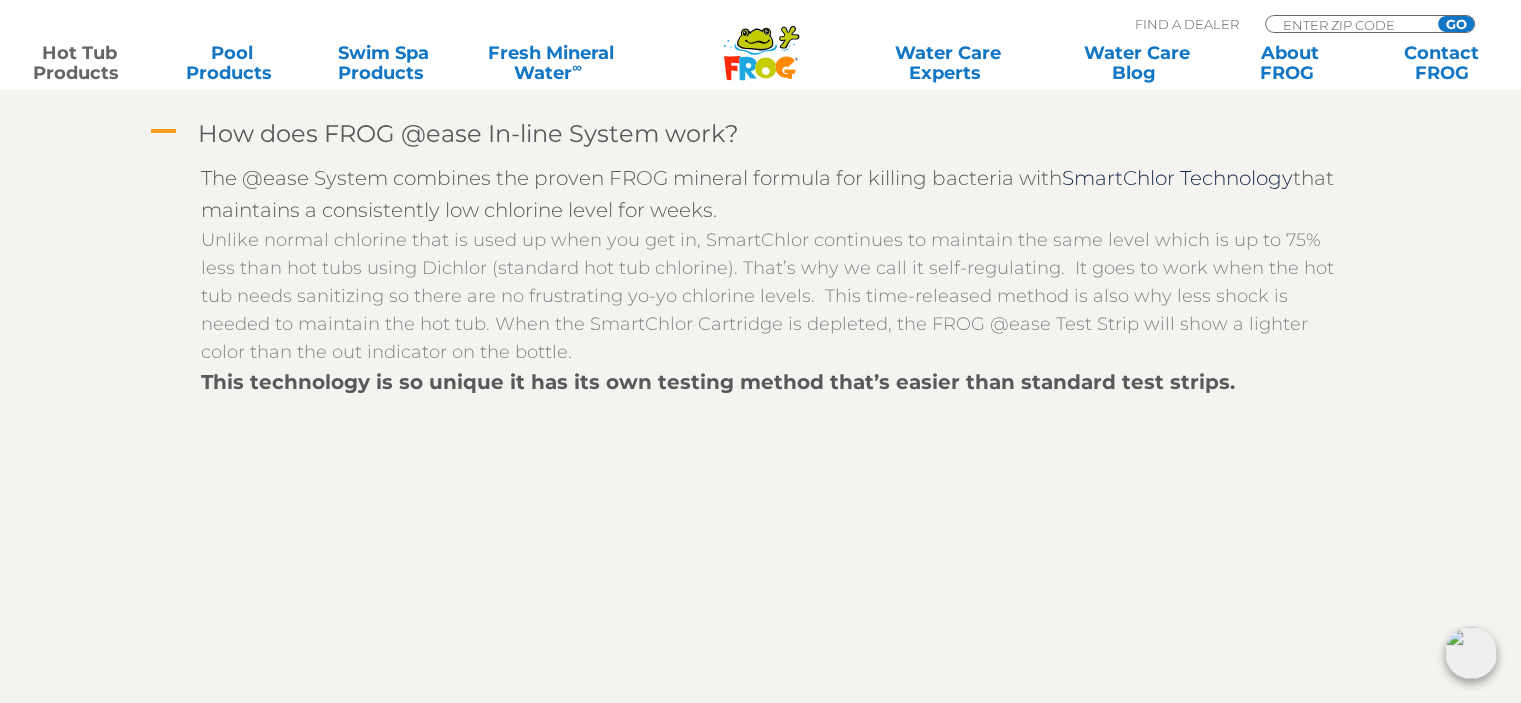 scroll, scrollTop: 2050, scrollLeft: 0, axis: vertical 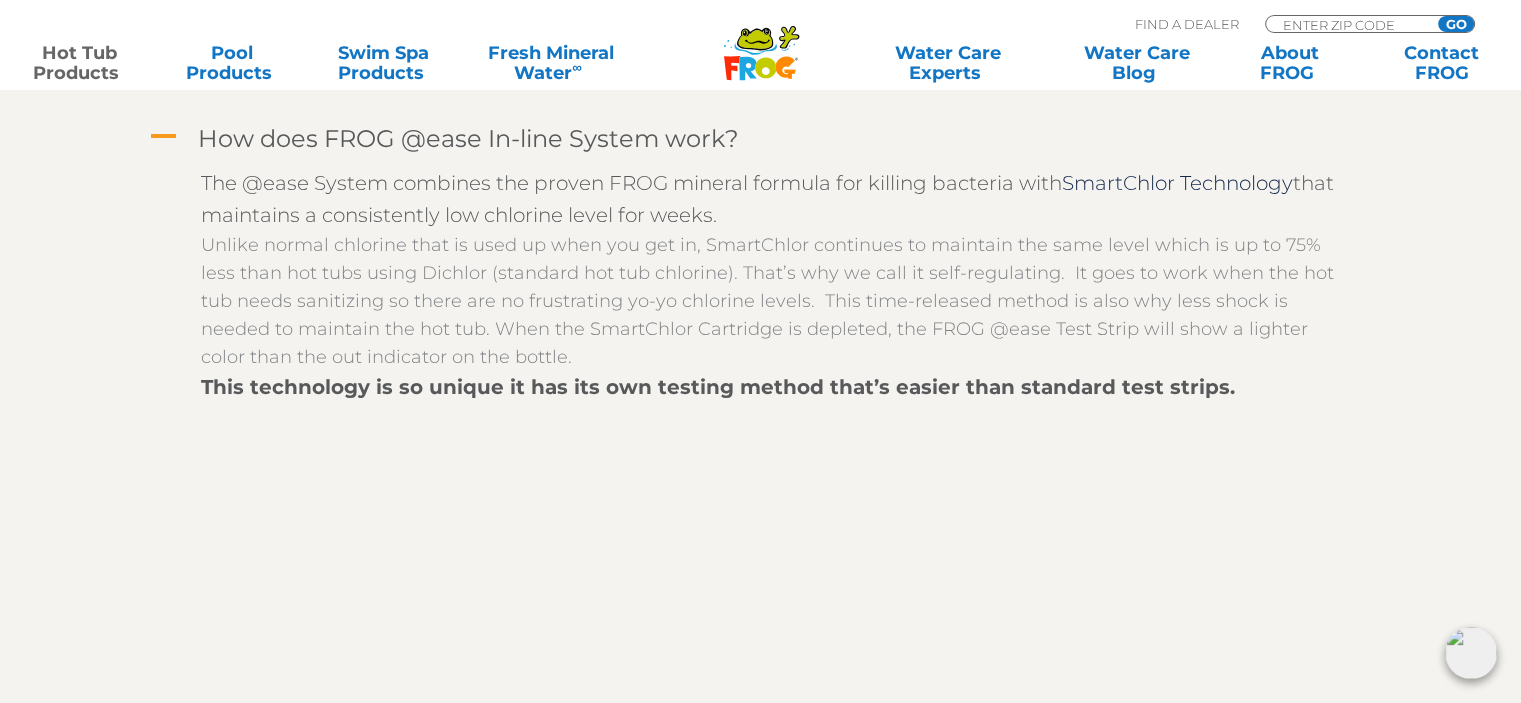 click on "A" at bounding box center [163, 137] 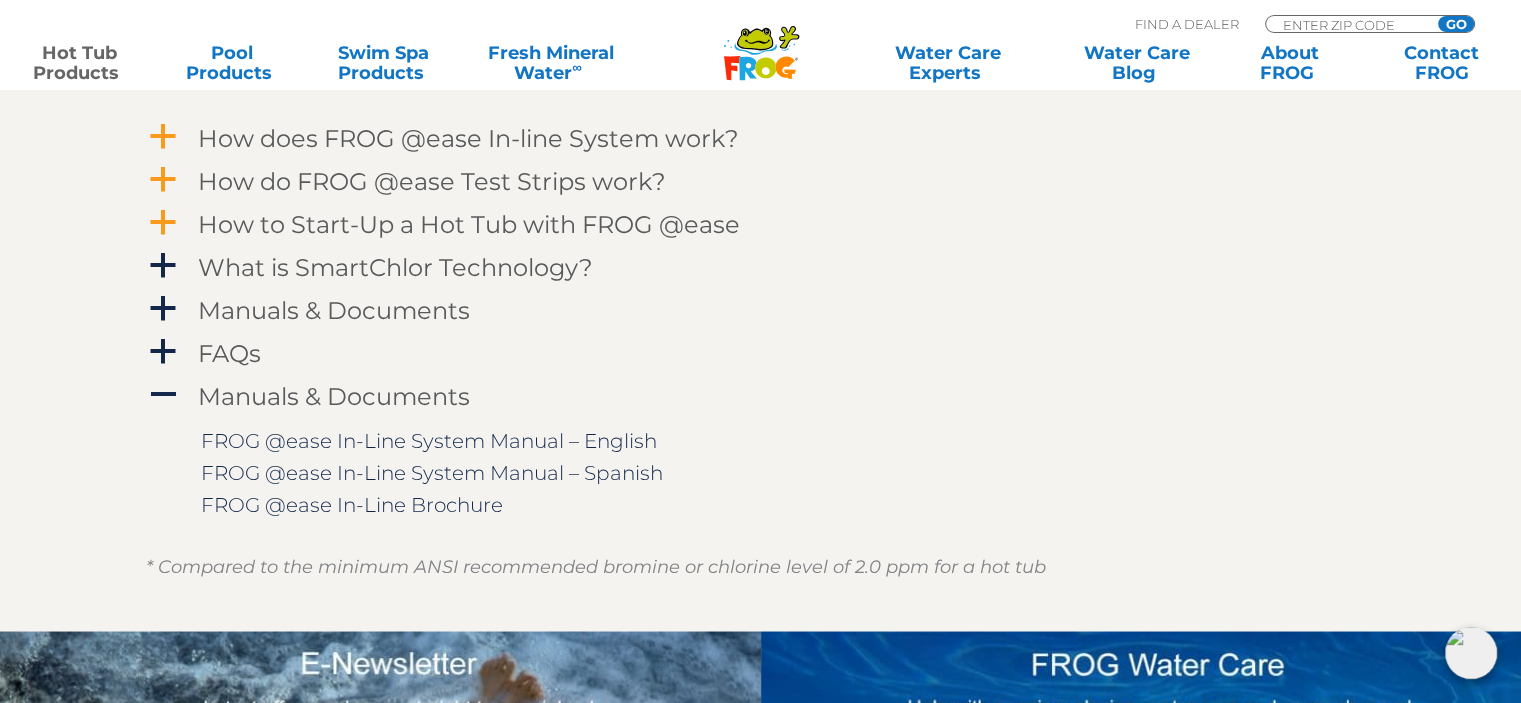 click on "a" at bounding box center (163, 223) 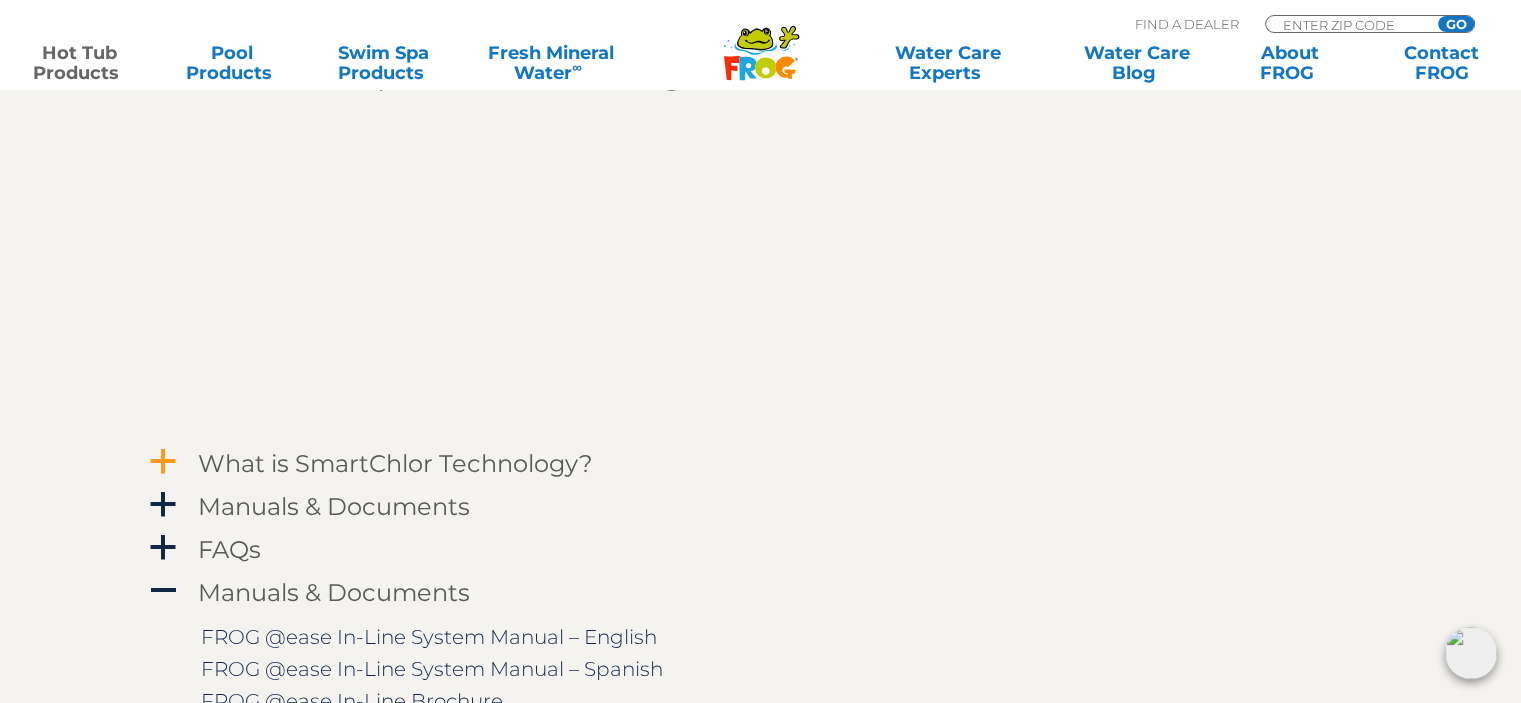 scroll, scrollTop: 2200, scrollLeft: 0, axis: vertical 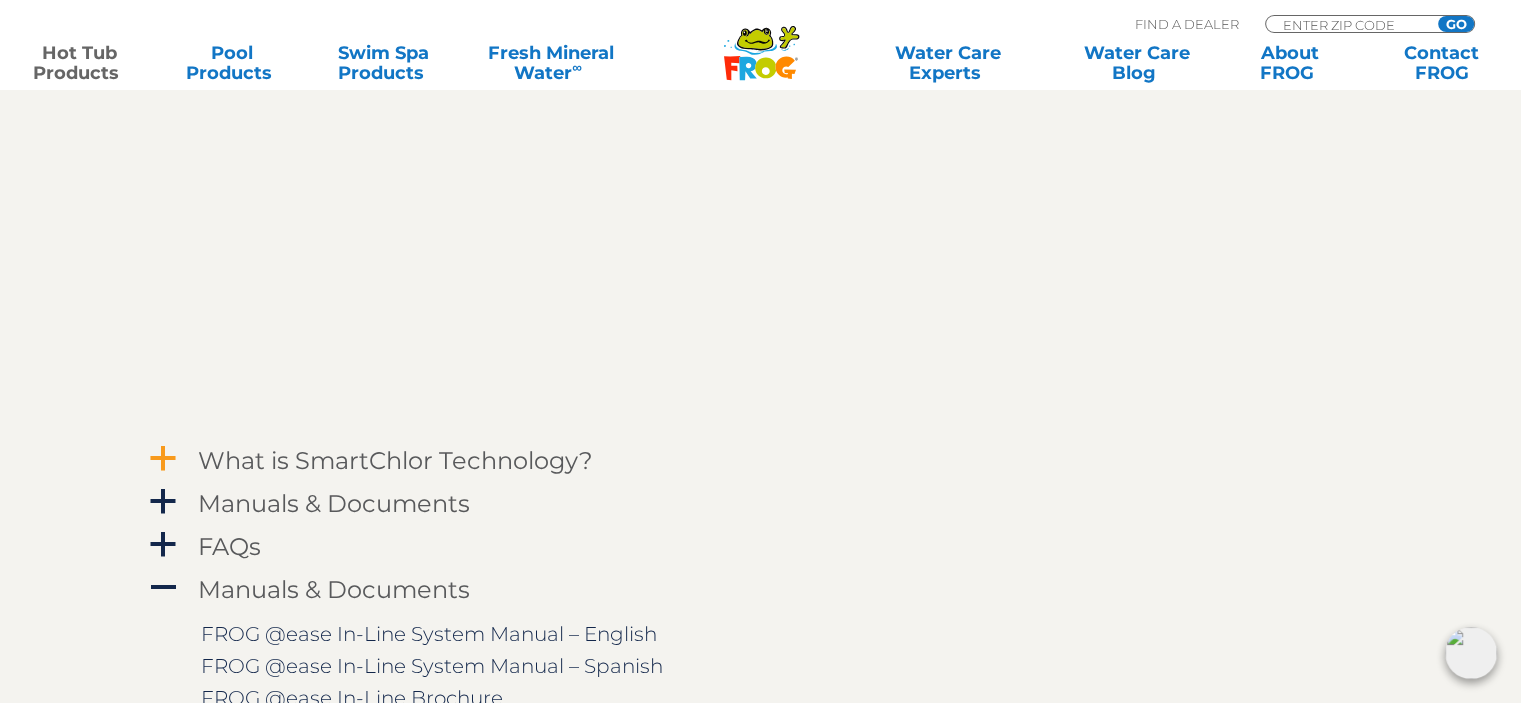 click on "a" at bounding box center (163, 459) 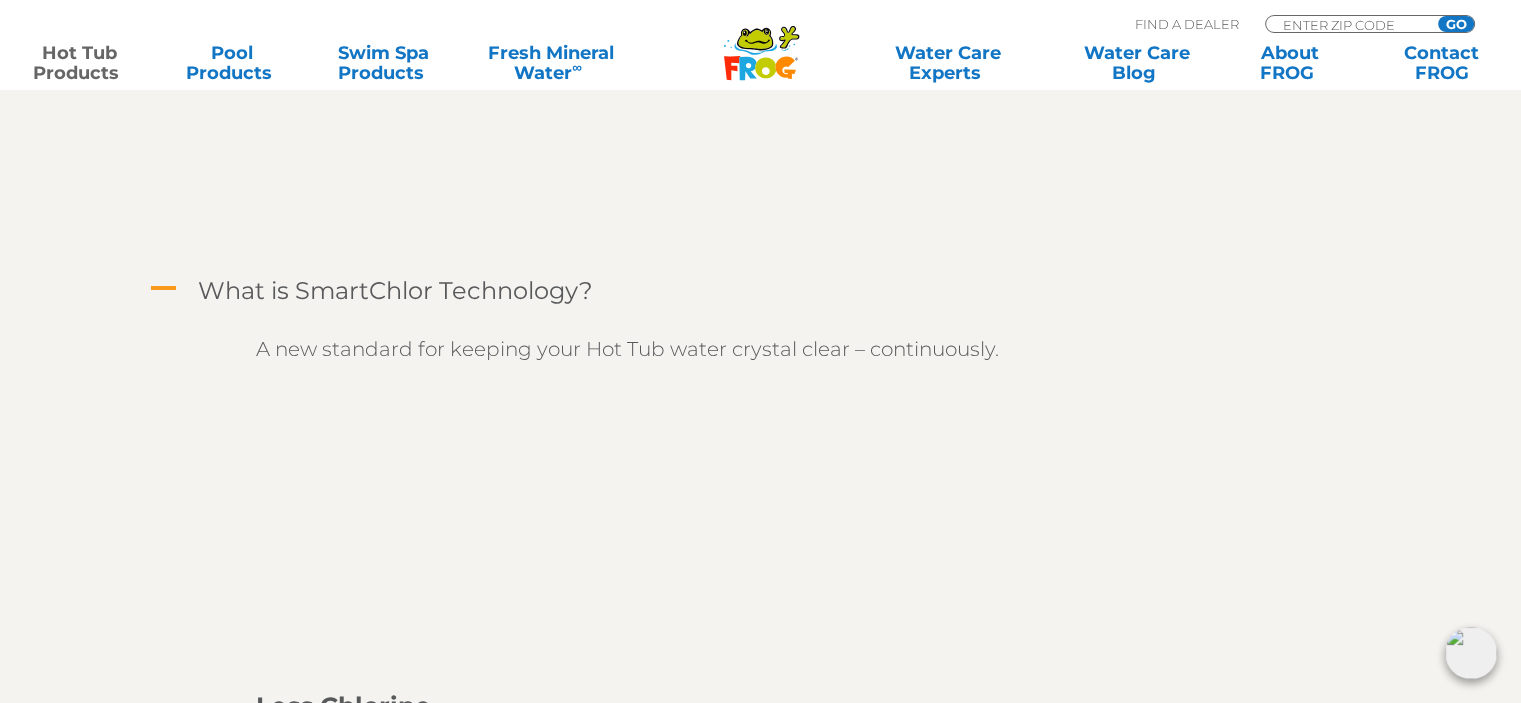 scroll, scrollTop: 2300, scrollLeft: 0, axis: vertical 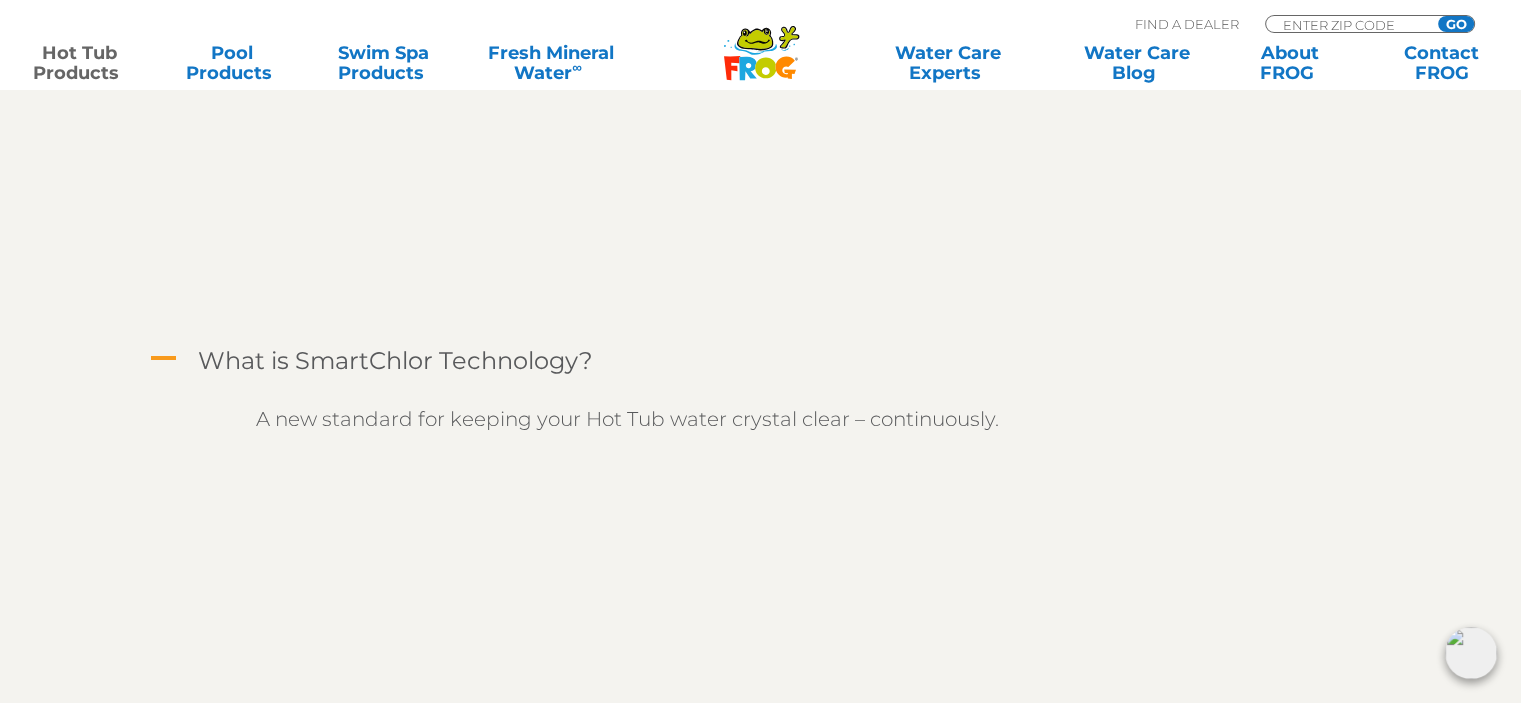 click on "A" at bounding box center (163, 359) 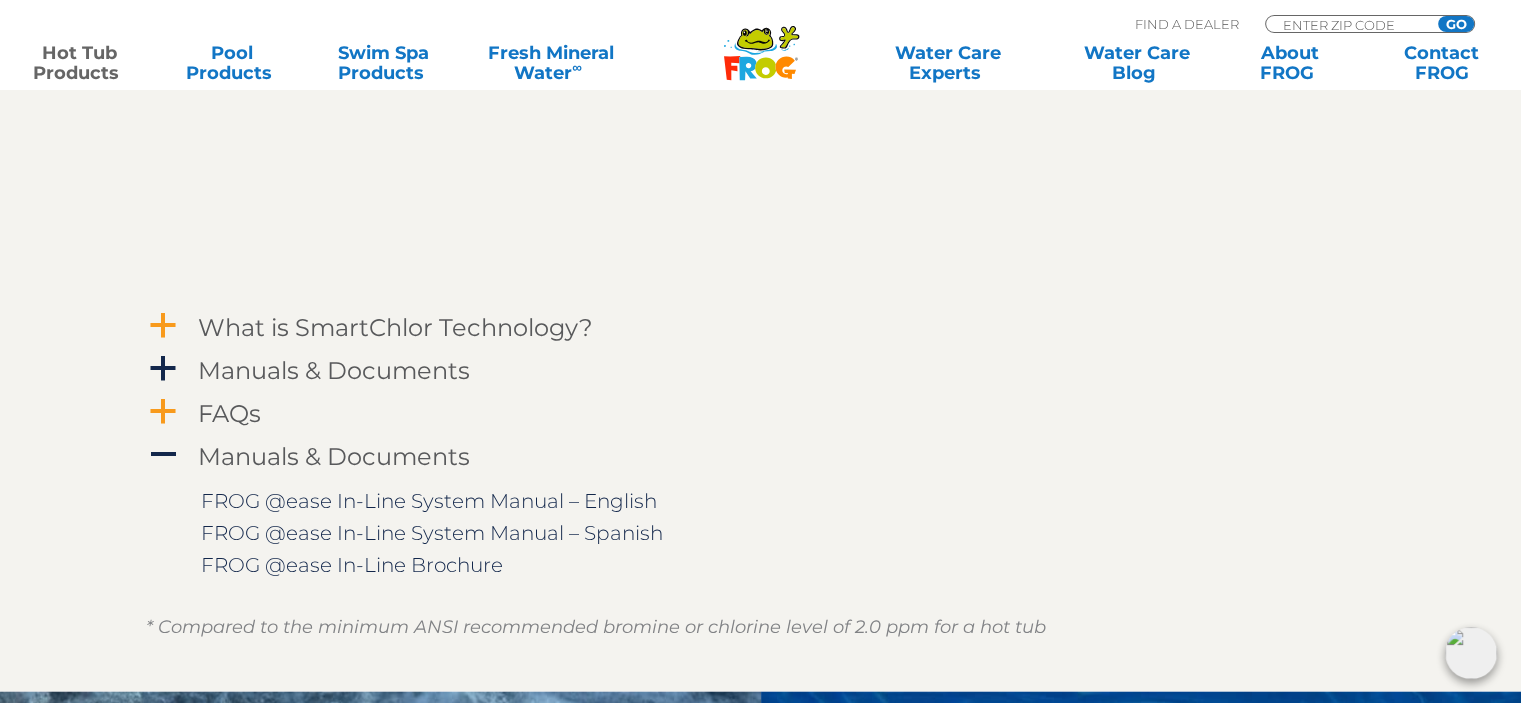 scroll, scrollTop: 2350, scrollLeft: 0, axis: vertical 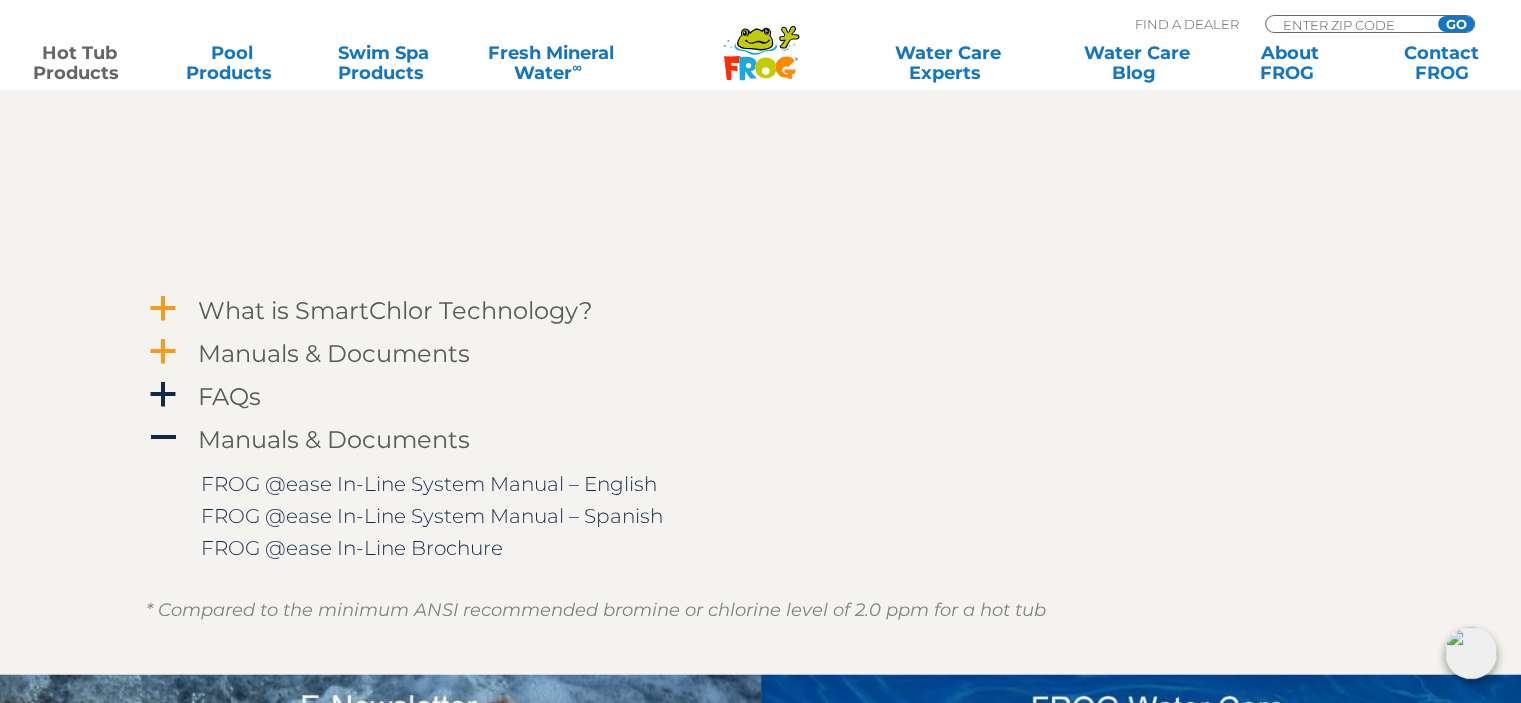 click on "Manuals & Documents" at bounding box center (334, 353) 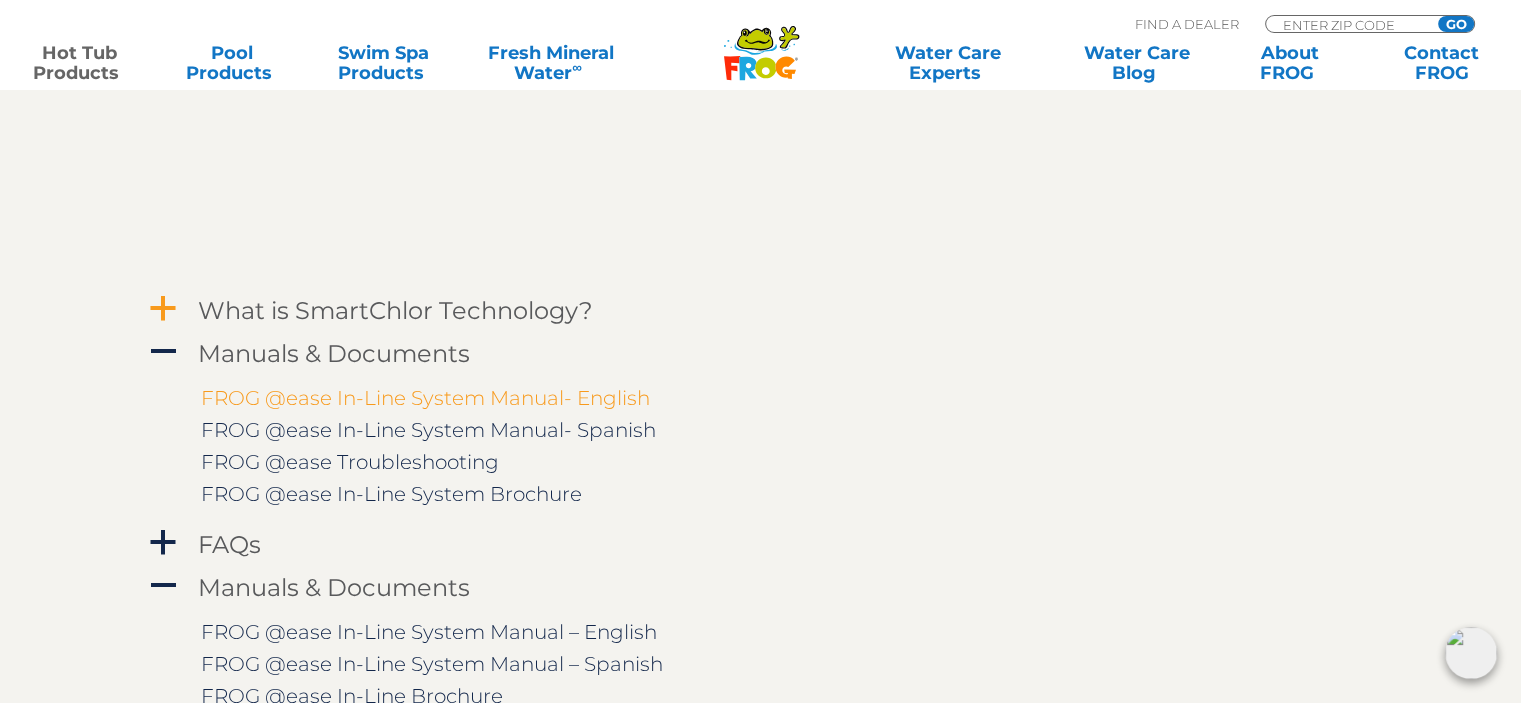 click on "FROG @ease In-Line System Manual- English" at bounding box center [425, 398] 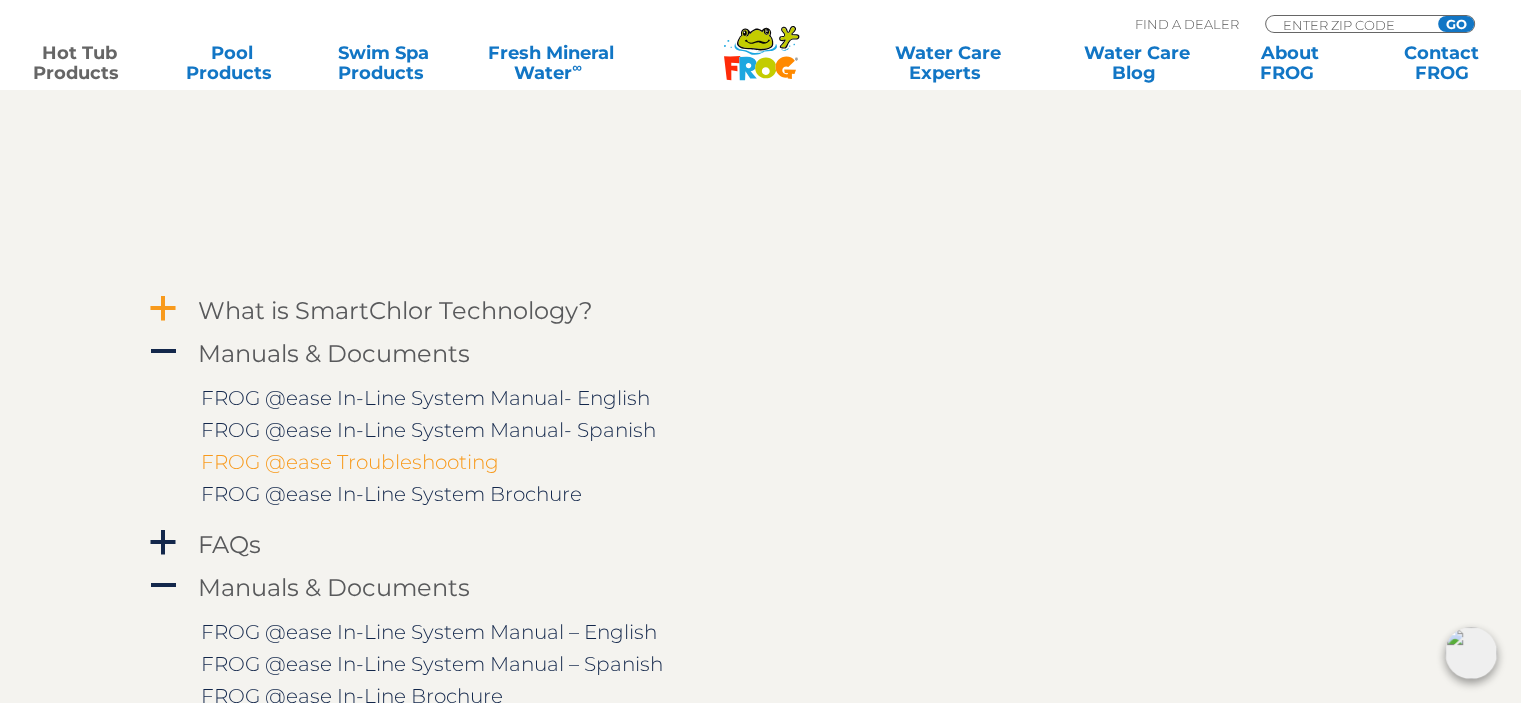 click on "FROG @ease Troubleshooting" at bounding box center (350, 462) 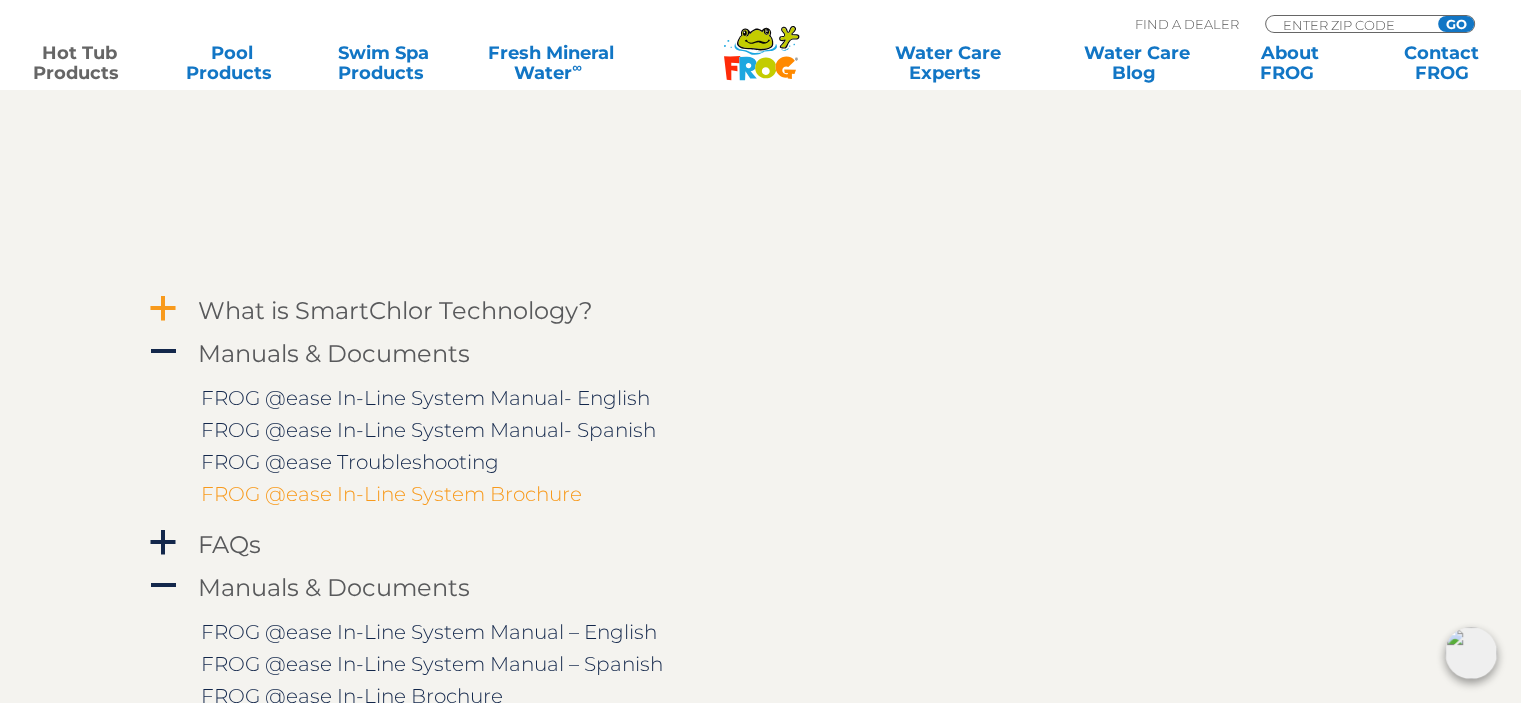 click on "FROG @ease In-Line System Brochure" at bounding box center (391, 494) 